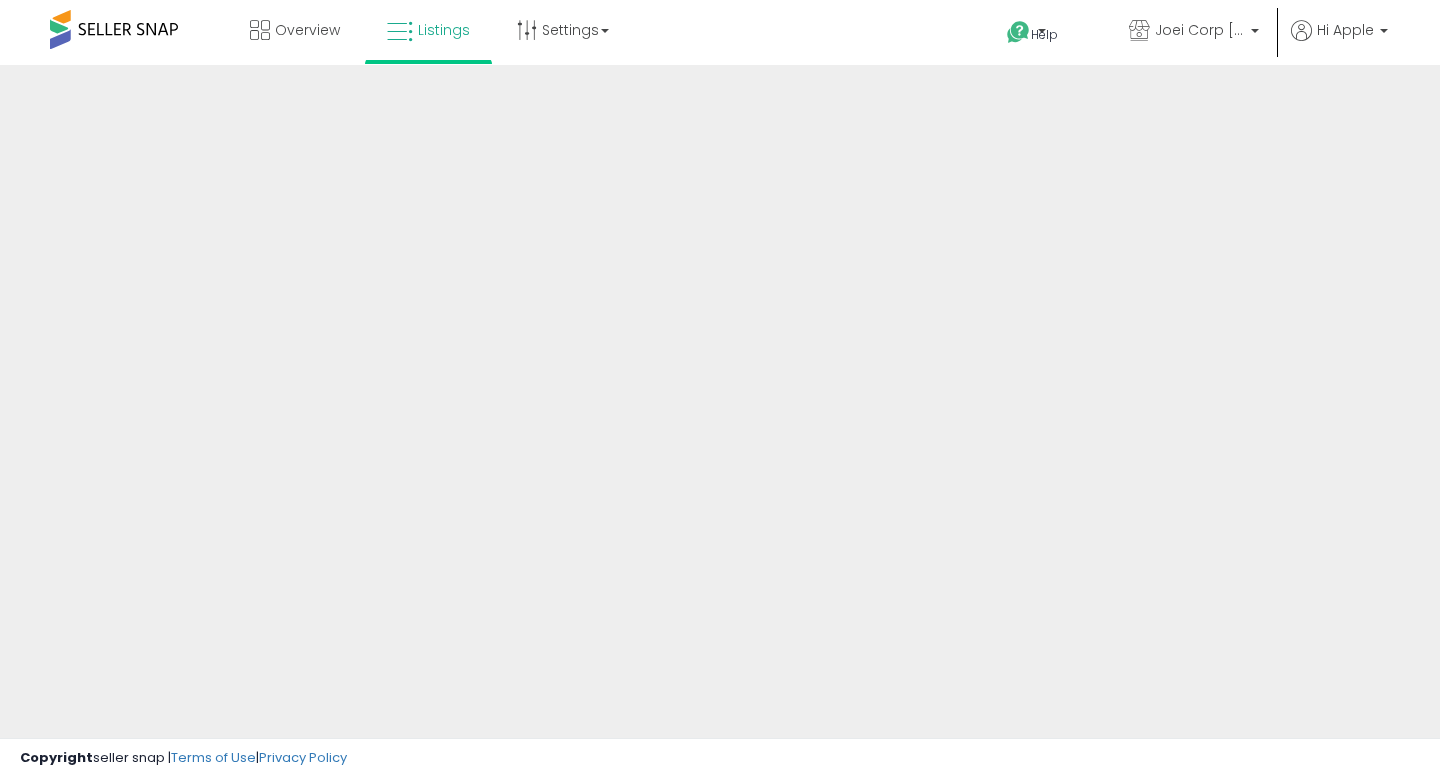scroll, scrollTop: 0, scrollLeft: 0, axis: both 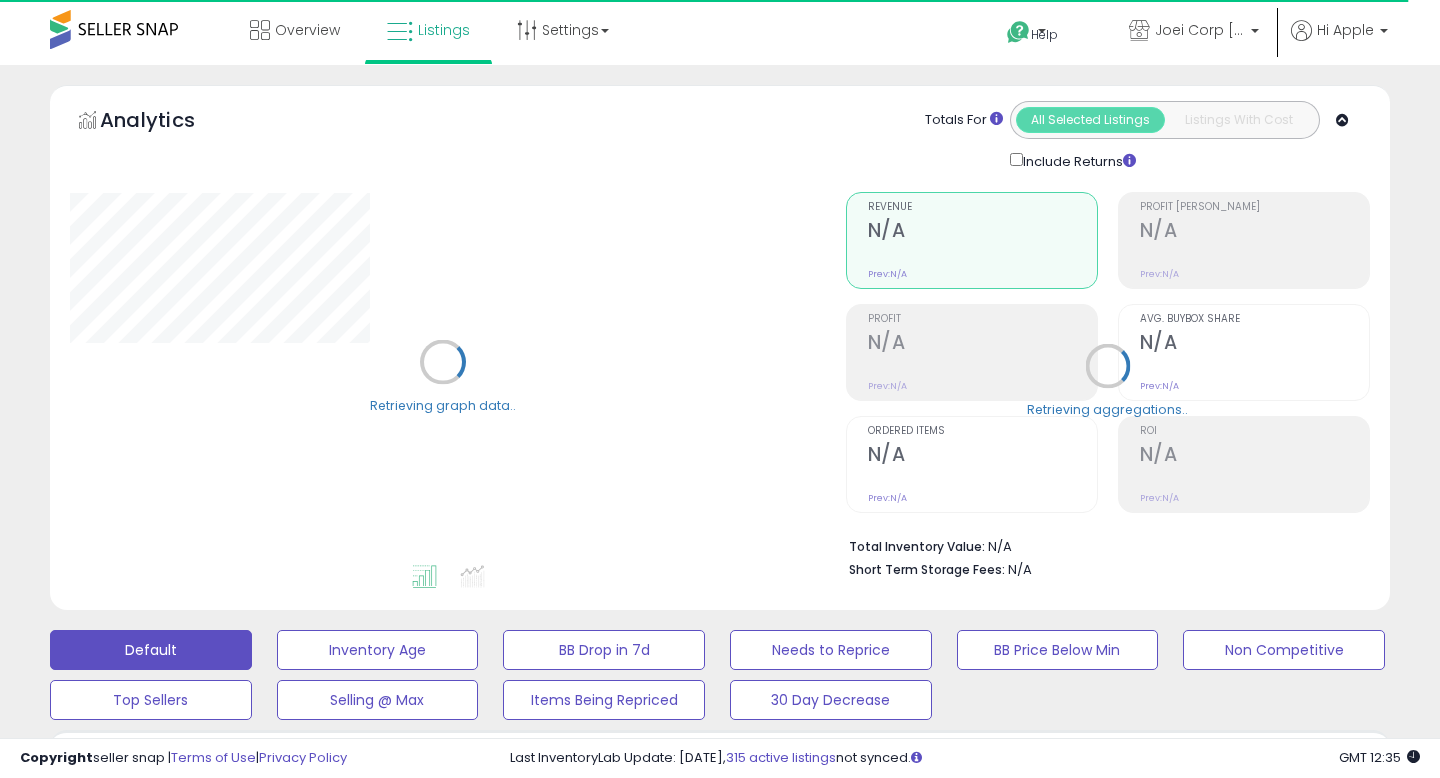 click on "Retrieving graph data.." at bounding box center [443, 377] 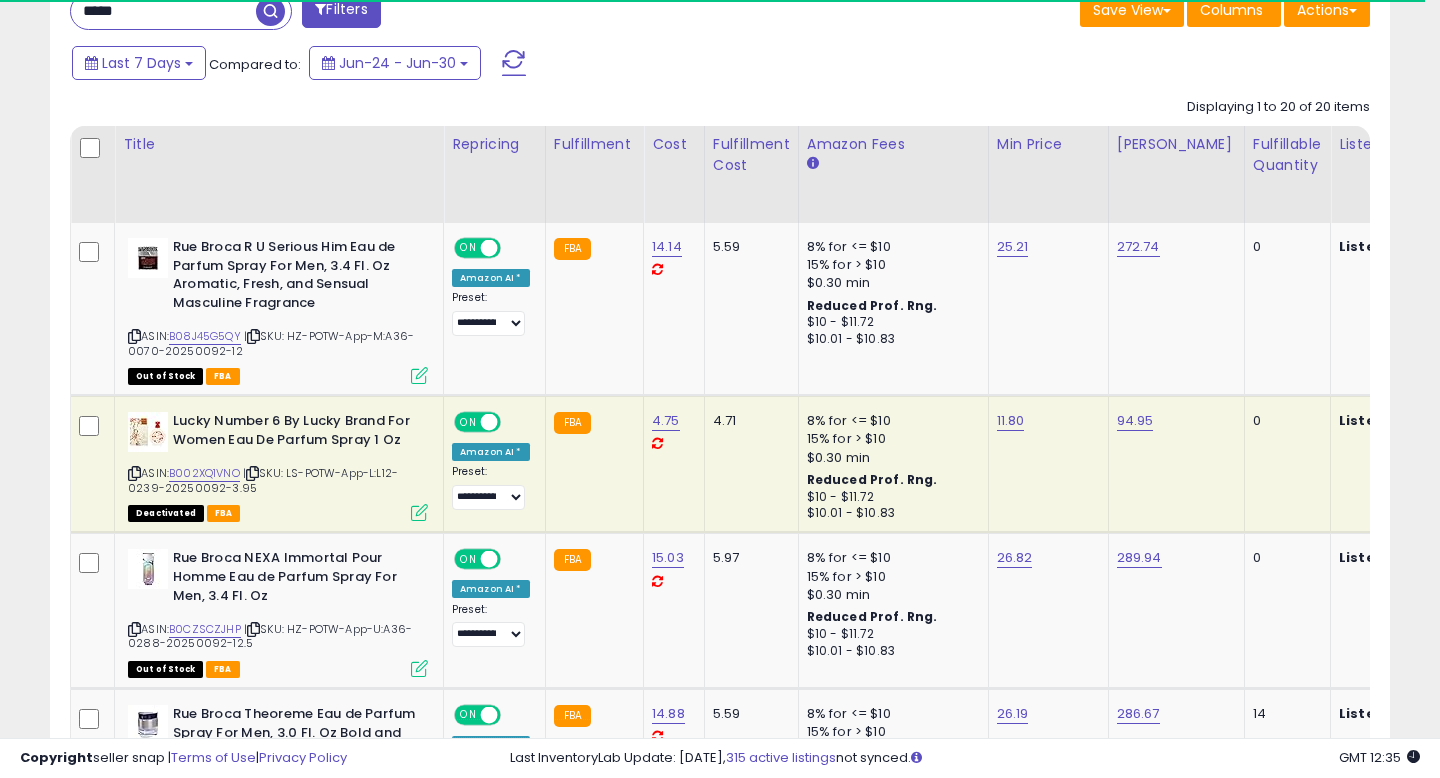 scroll, scrollTop: 815, scrollLeft: 0, axis: vertical 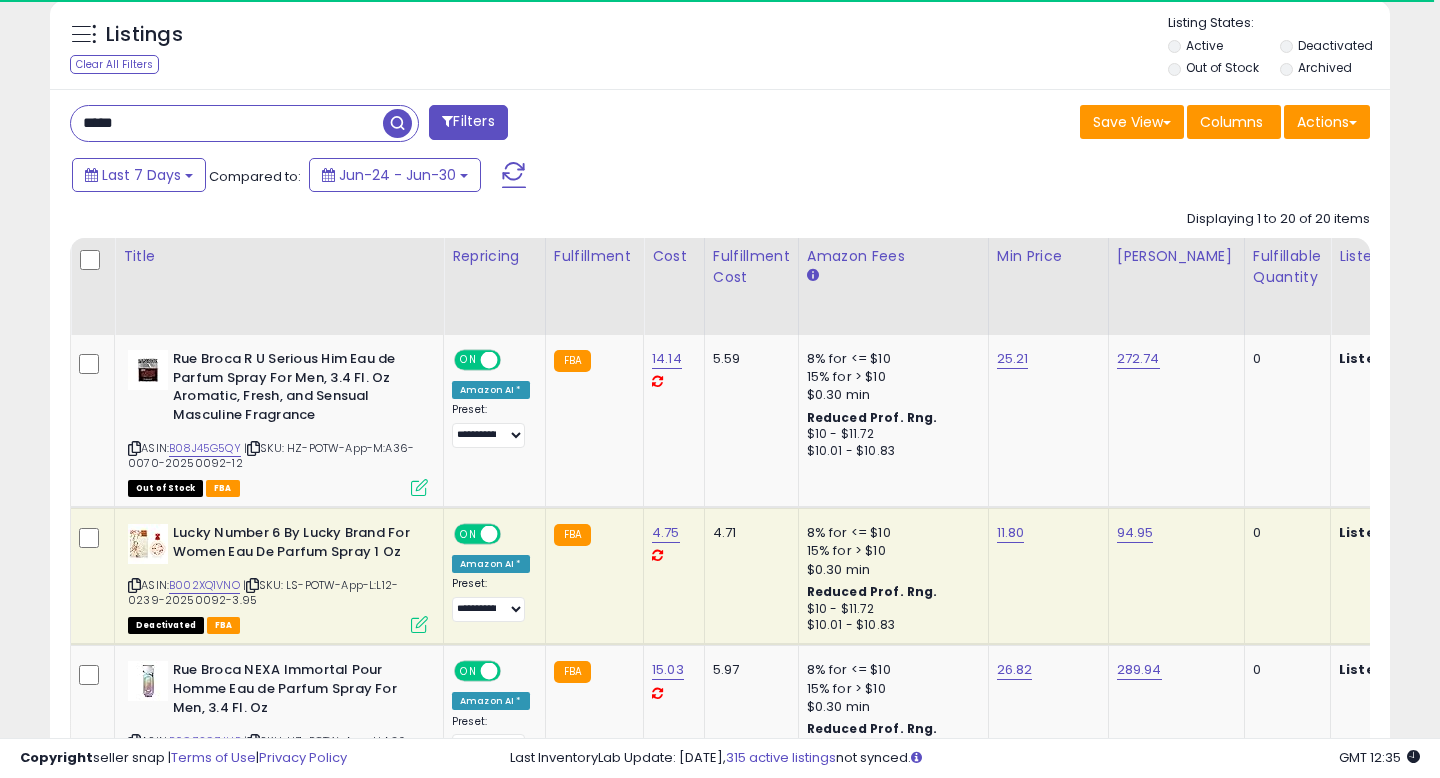 click on "*****" at bounding box center (227, 123) 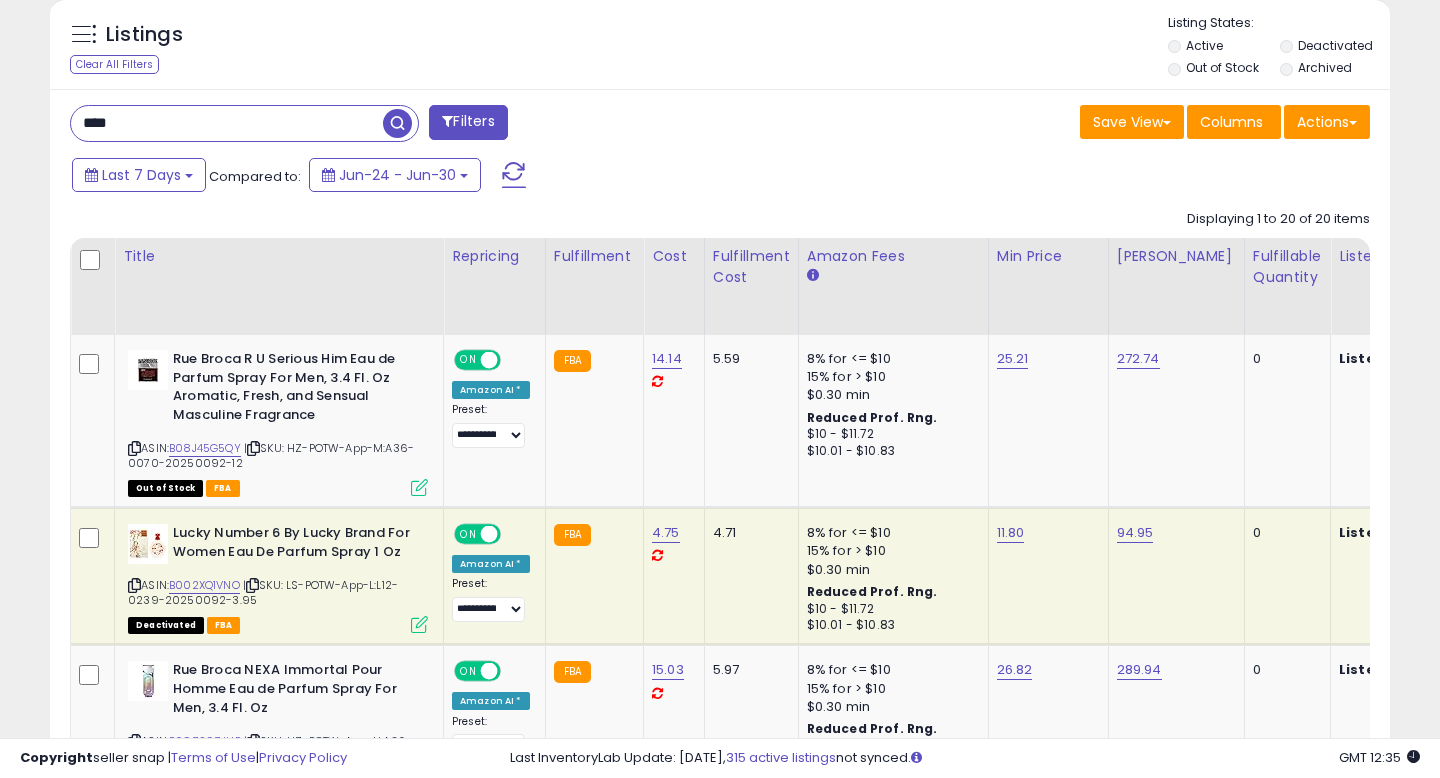 type on "****" 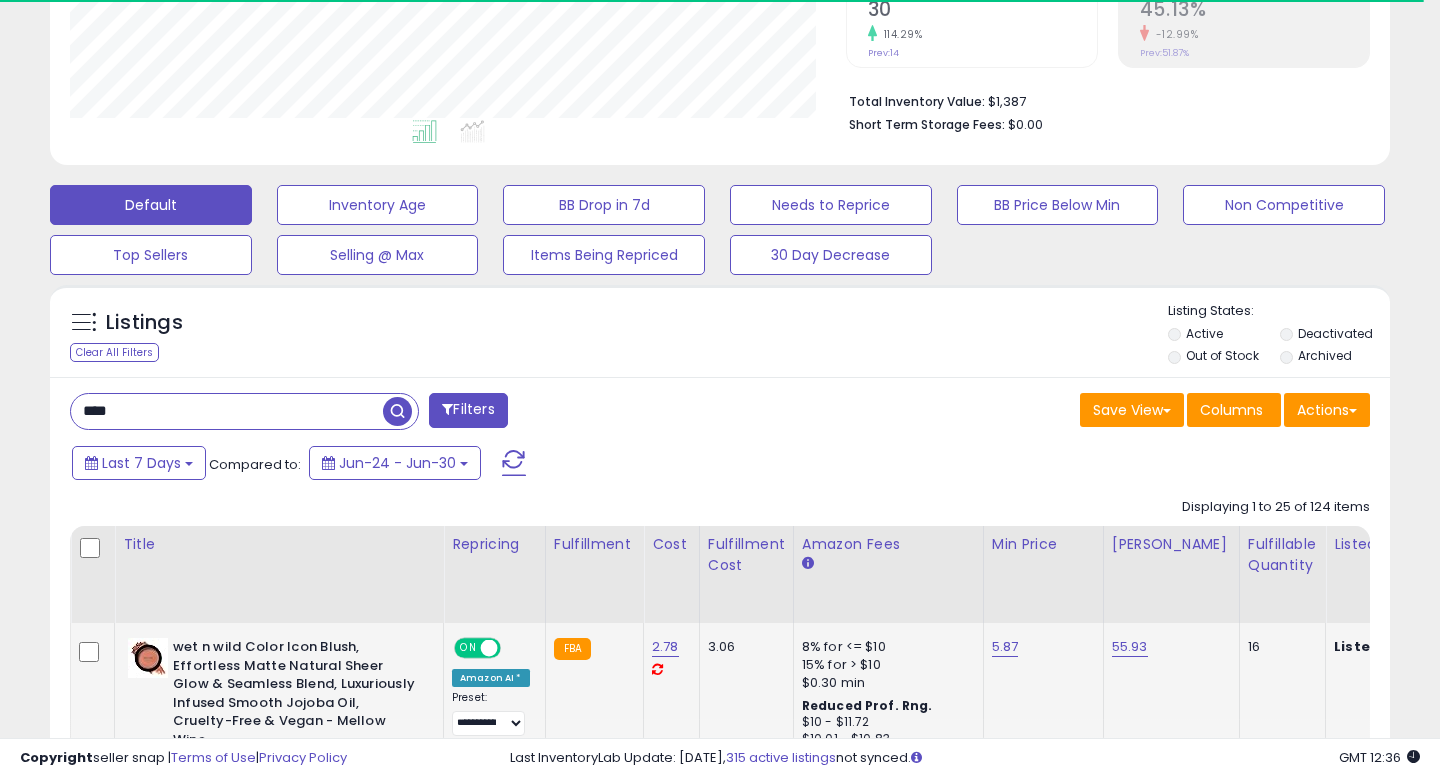scroll, scrollTop: 733, scrollLeft: 0, axis: vertical 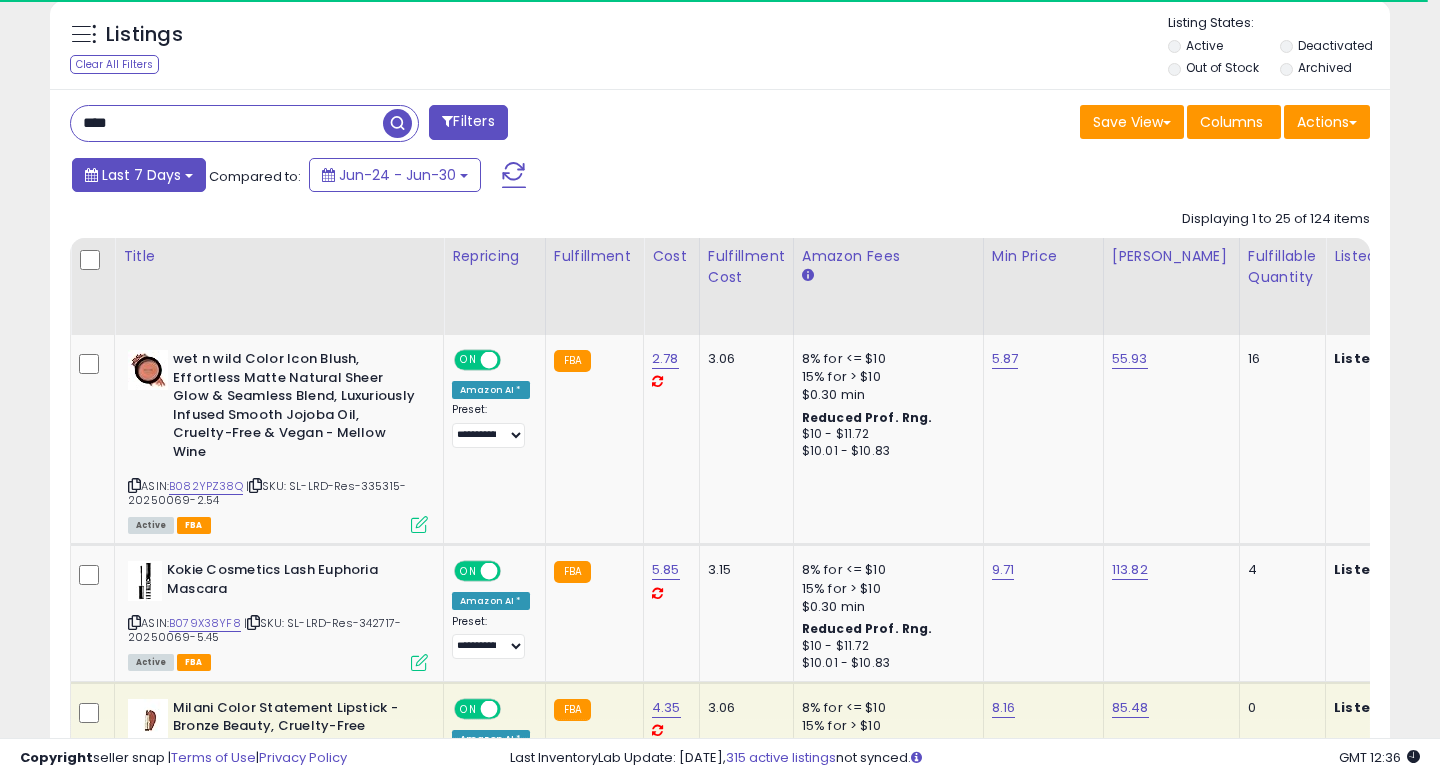 click on "Last 7 Days" at bounding box center [141, 175] 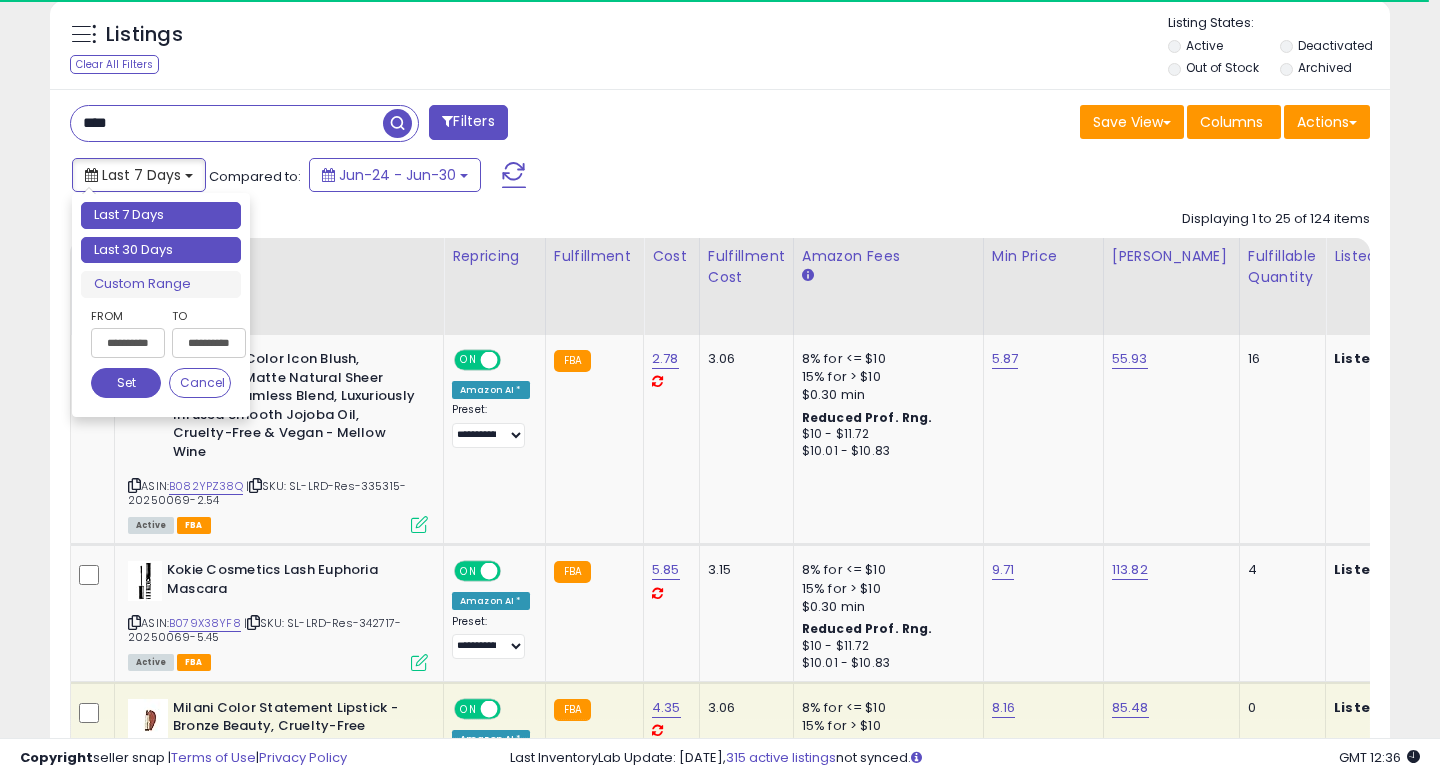 type on "**********" 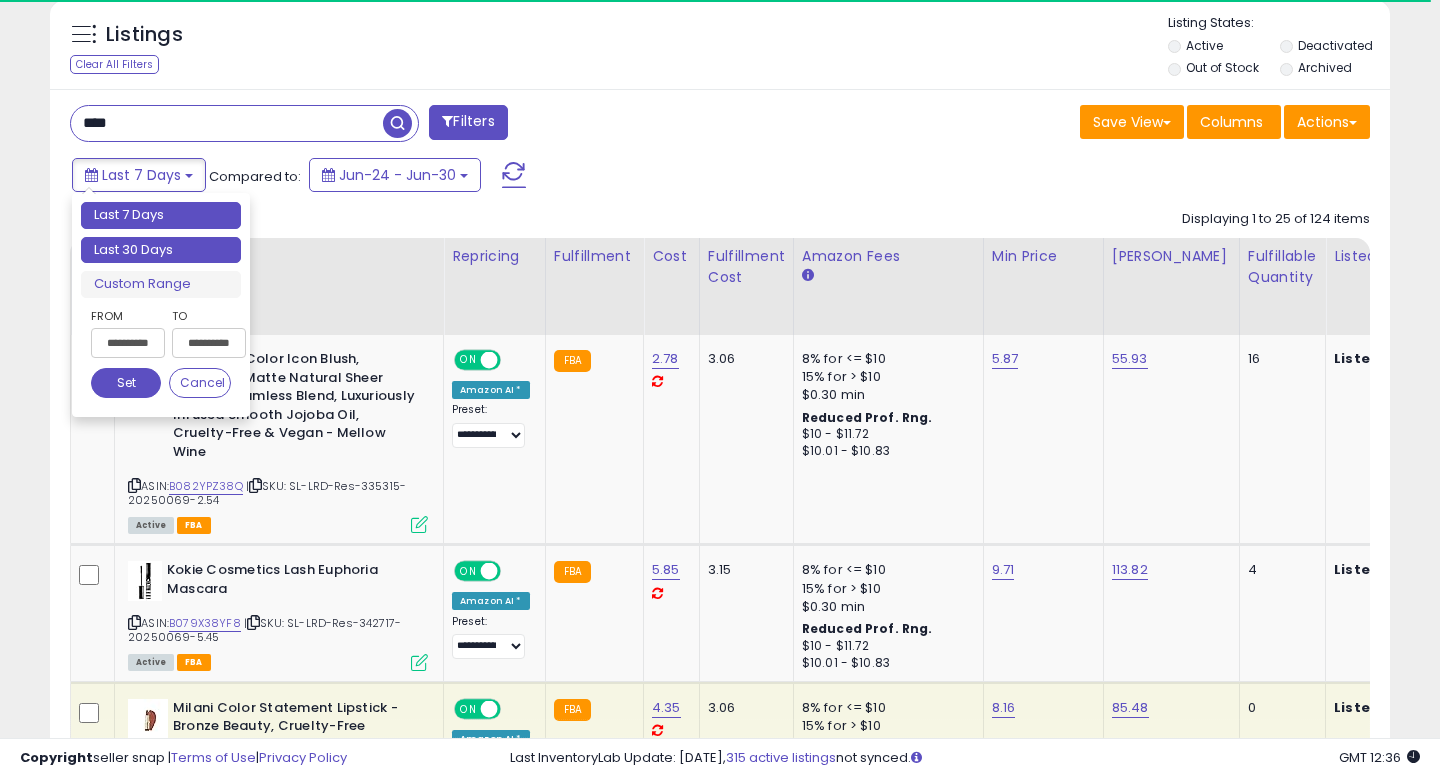 click on "Last 30 Days" at bounding box center [161, 250] 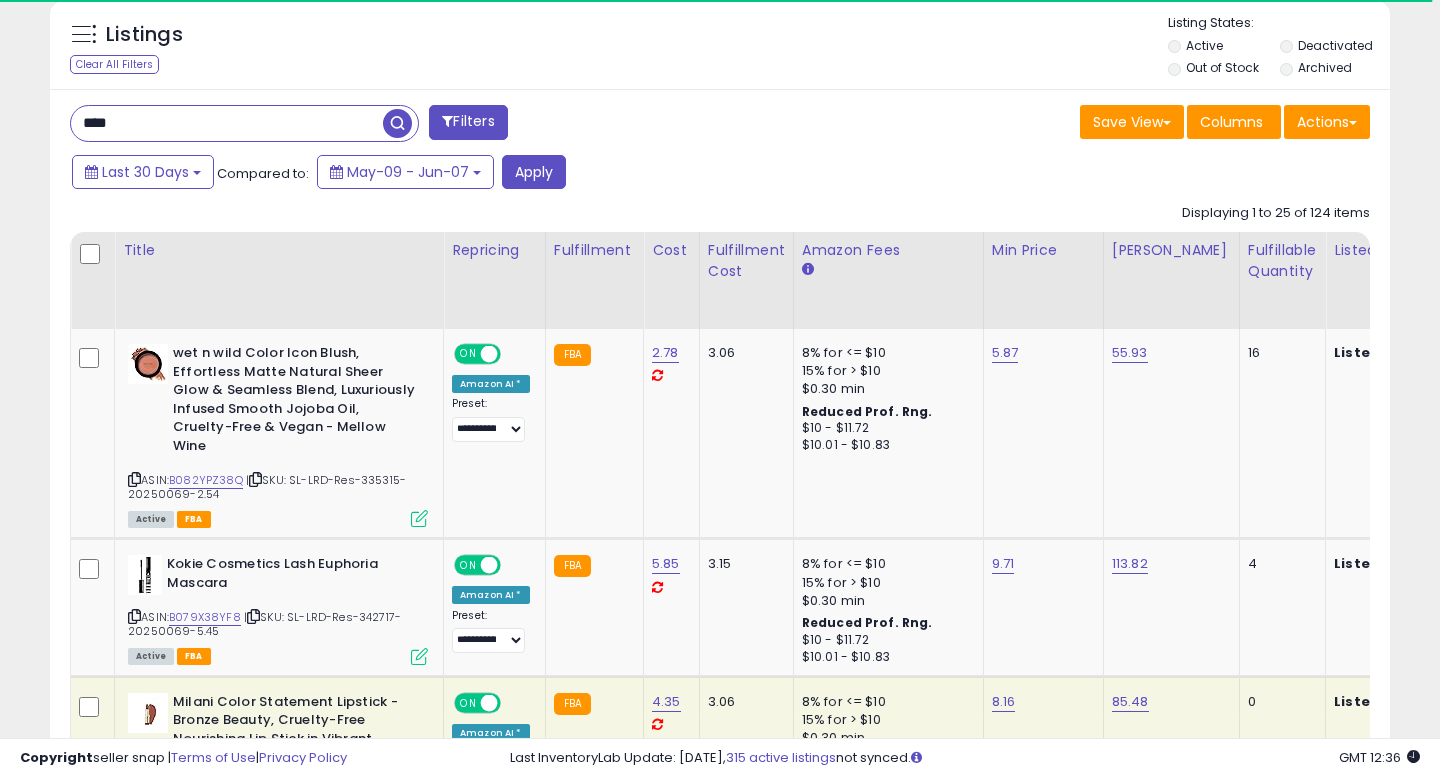 scroll, scrollTop: 999590, scrollLeft: 999224, axis: both 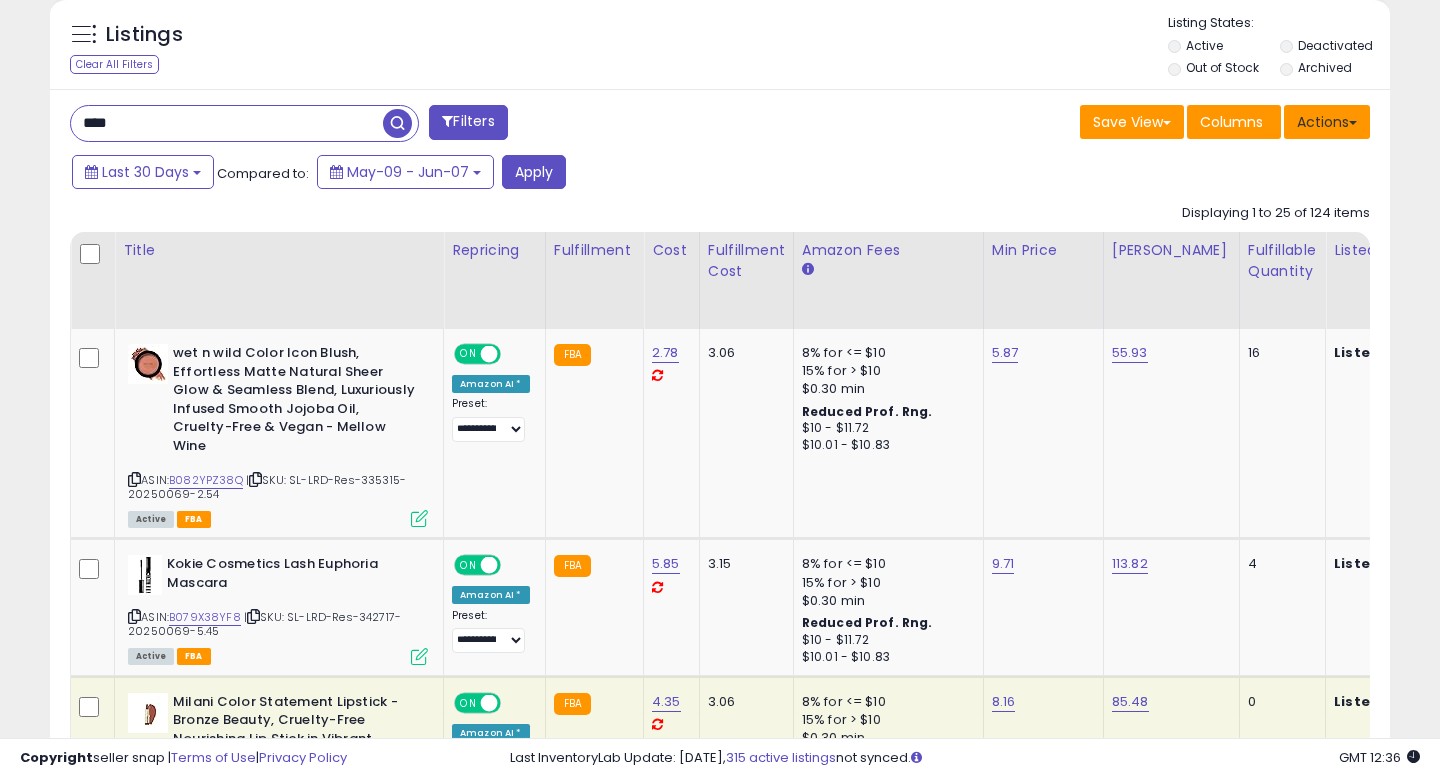 click on "Actions" at bounding box center (1327, 122) 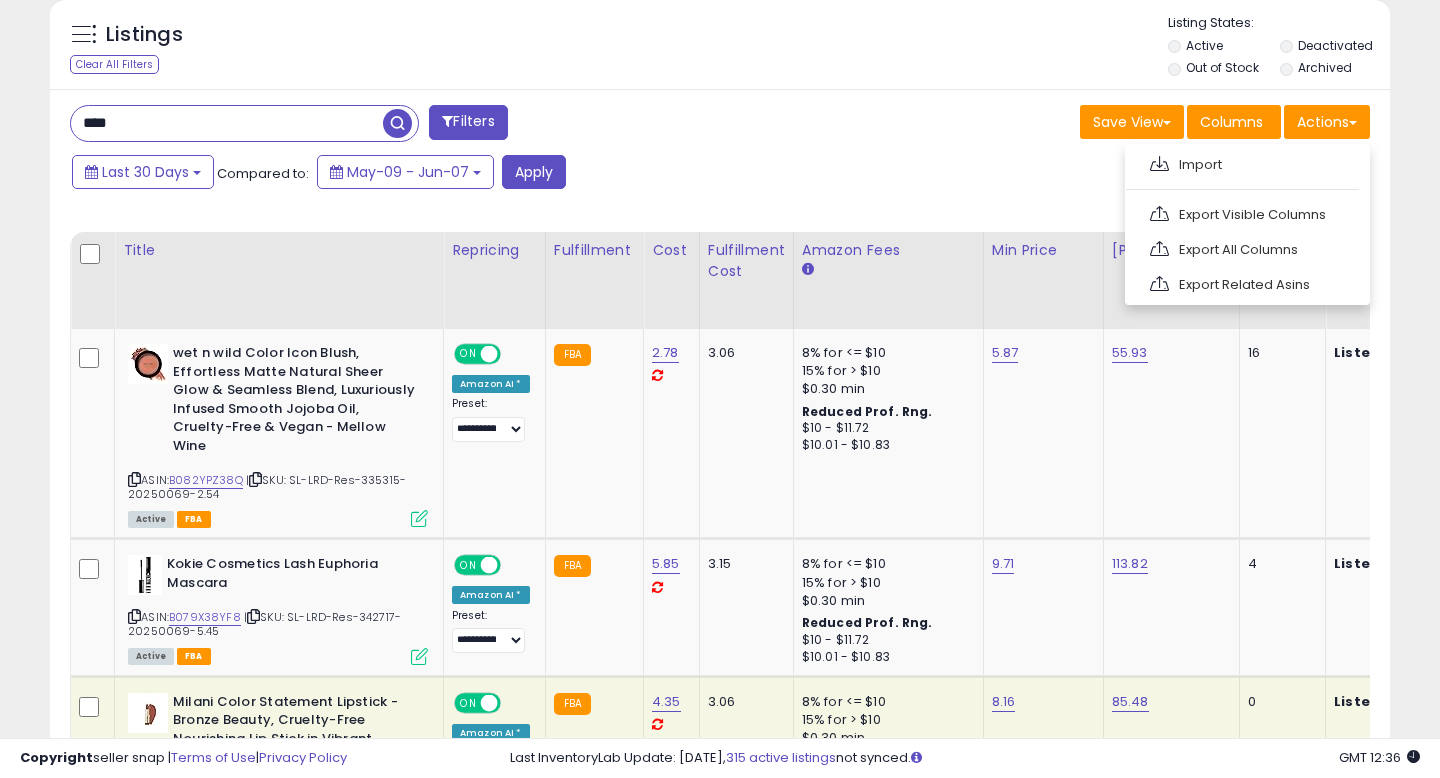 click on "Displaying 1 to 25 of 124 items
Title
Repricing" 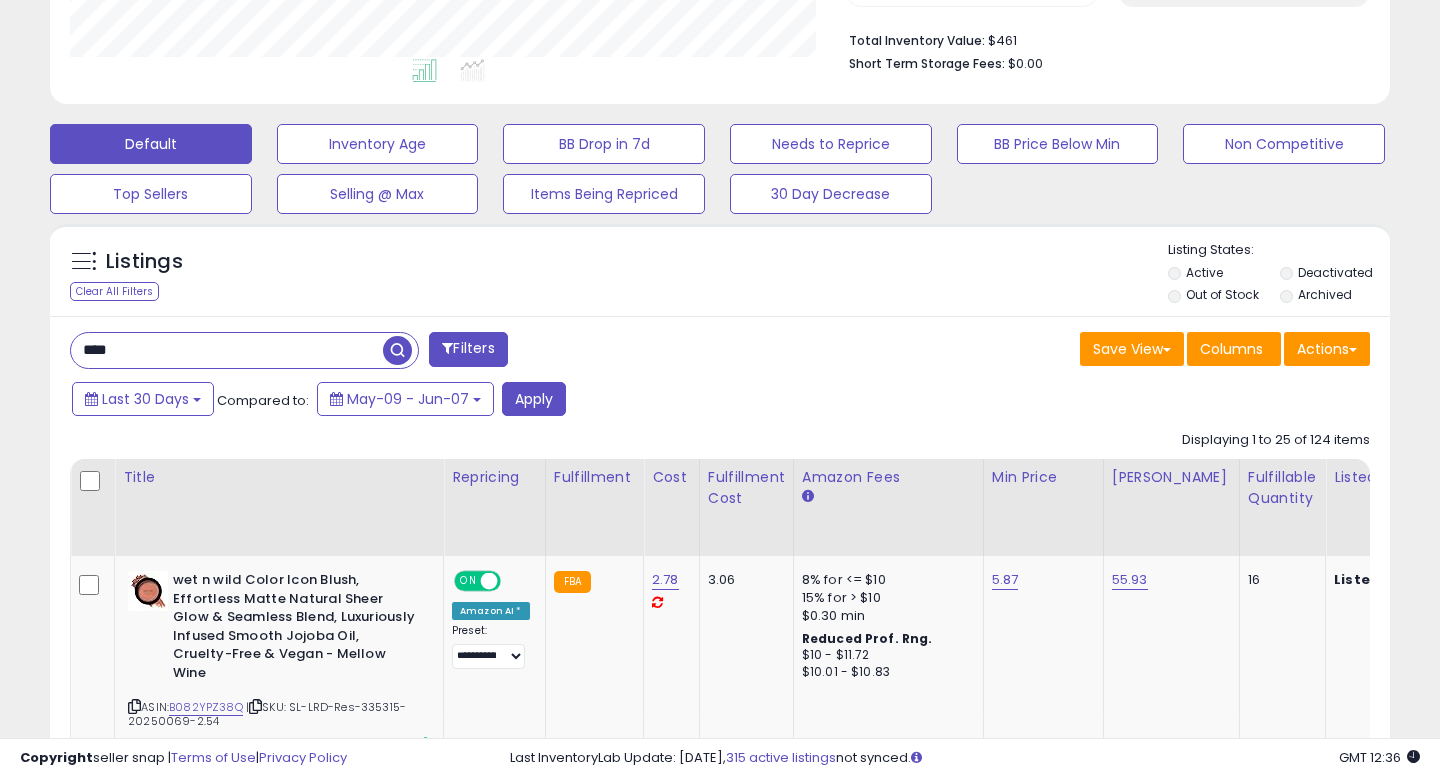scroll, scrollTop: 513, scrollLeft: 0, axis: vertical 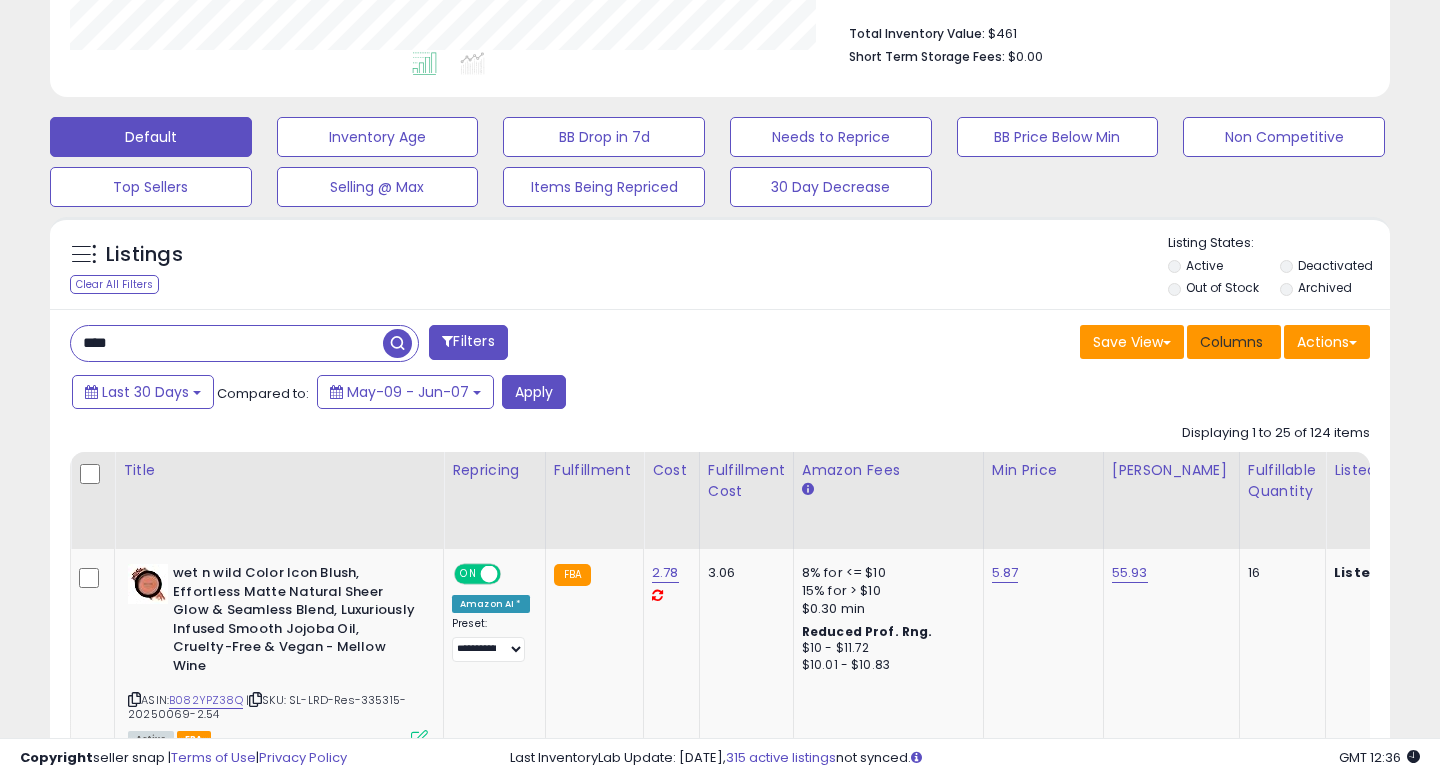 click on "Columns" at bounding box center [1231, 342] 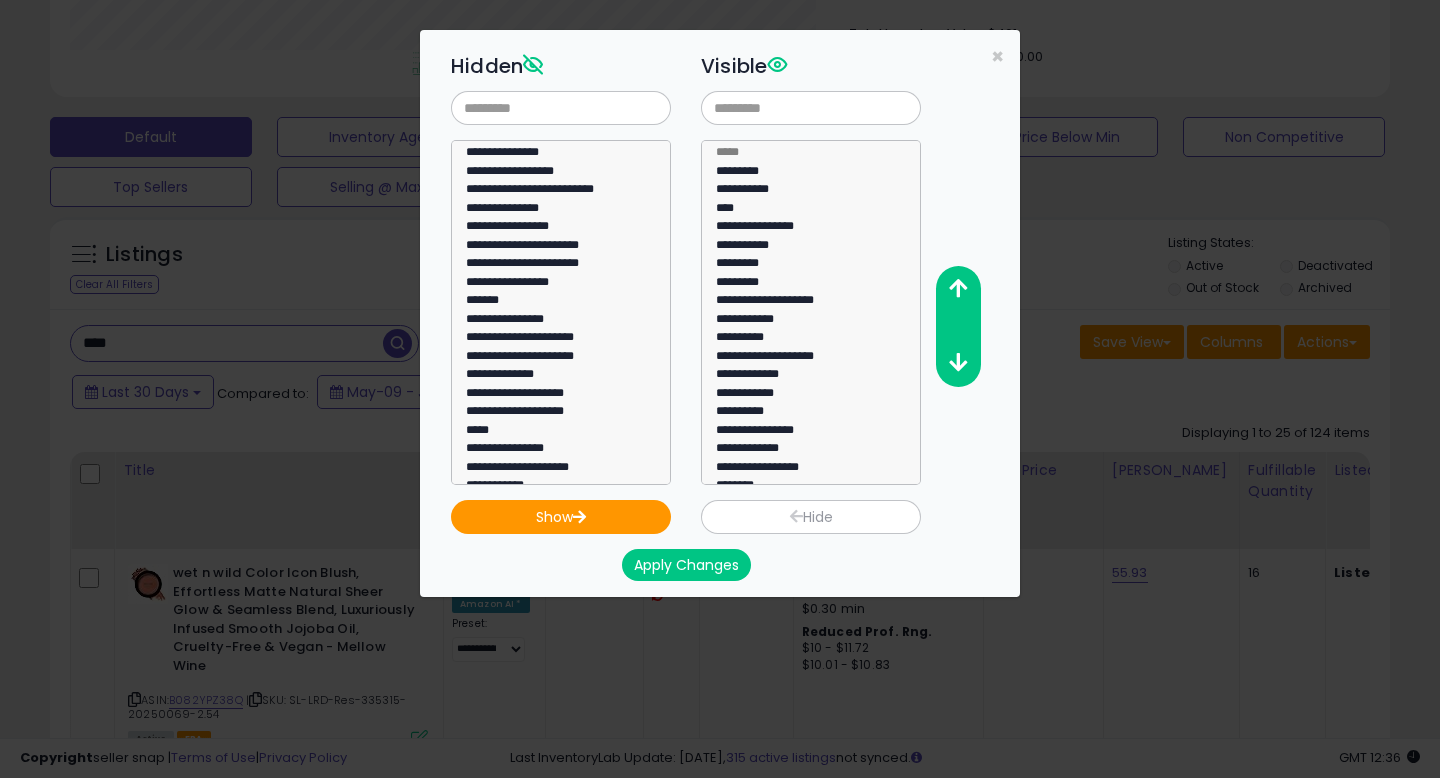 scroll, scrollTop: 222, scrollLeft: 0, axis: vertical 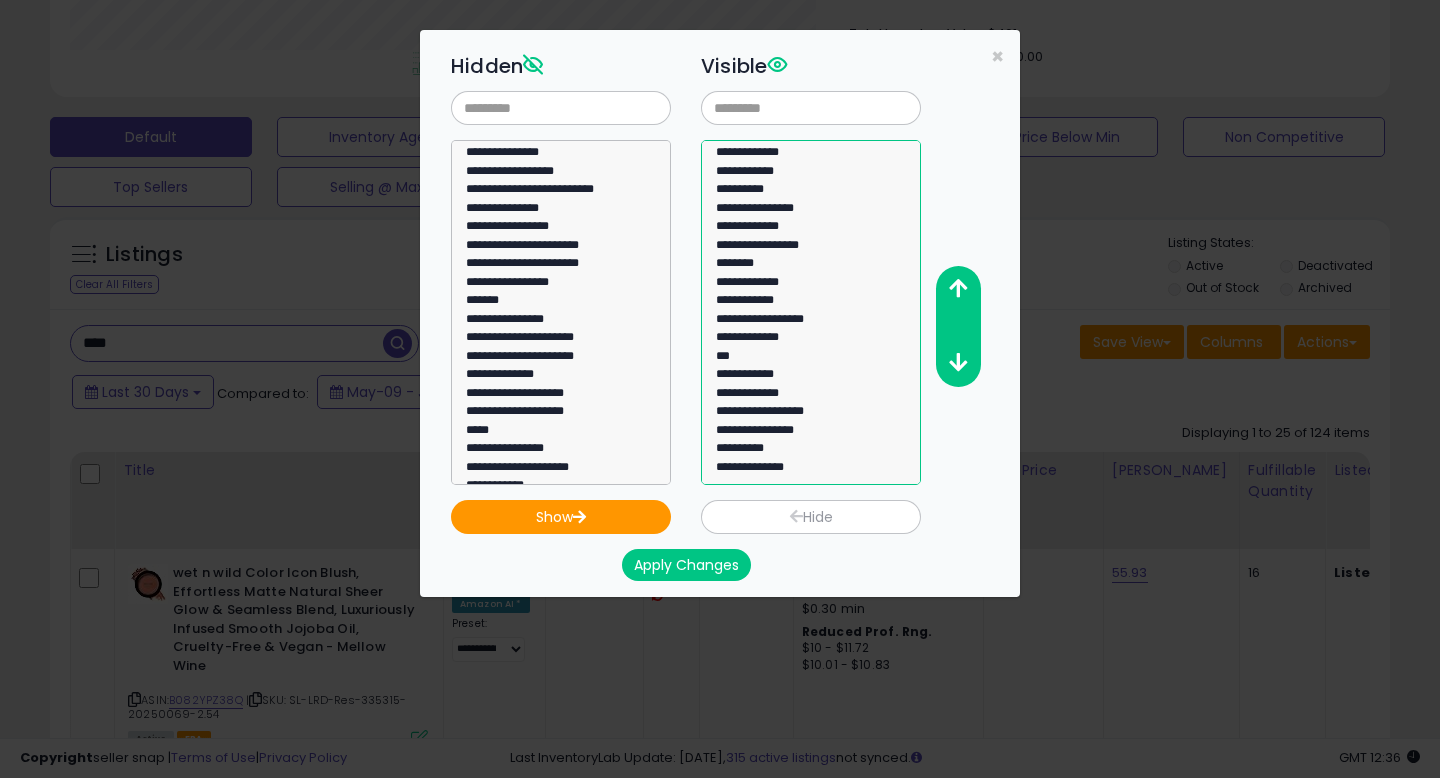 select on "**********" 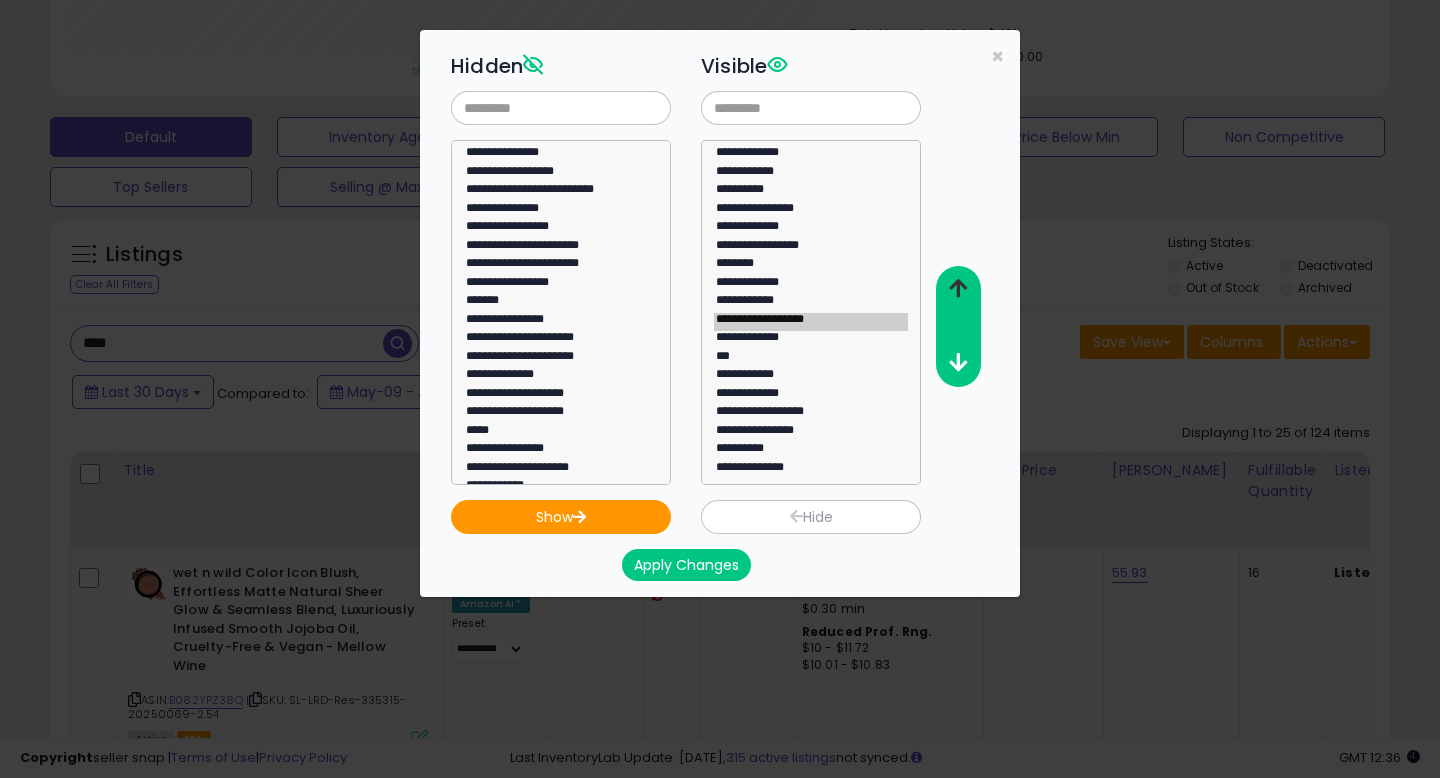click at bounding box center [958, 288] 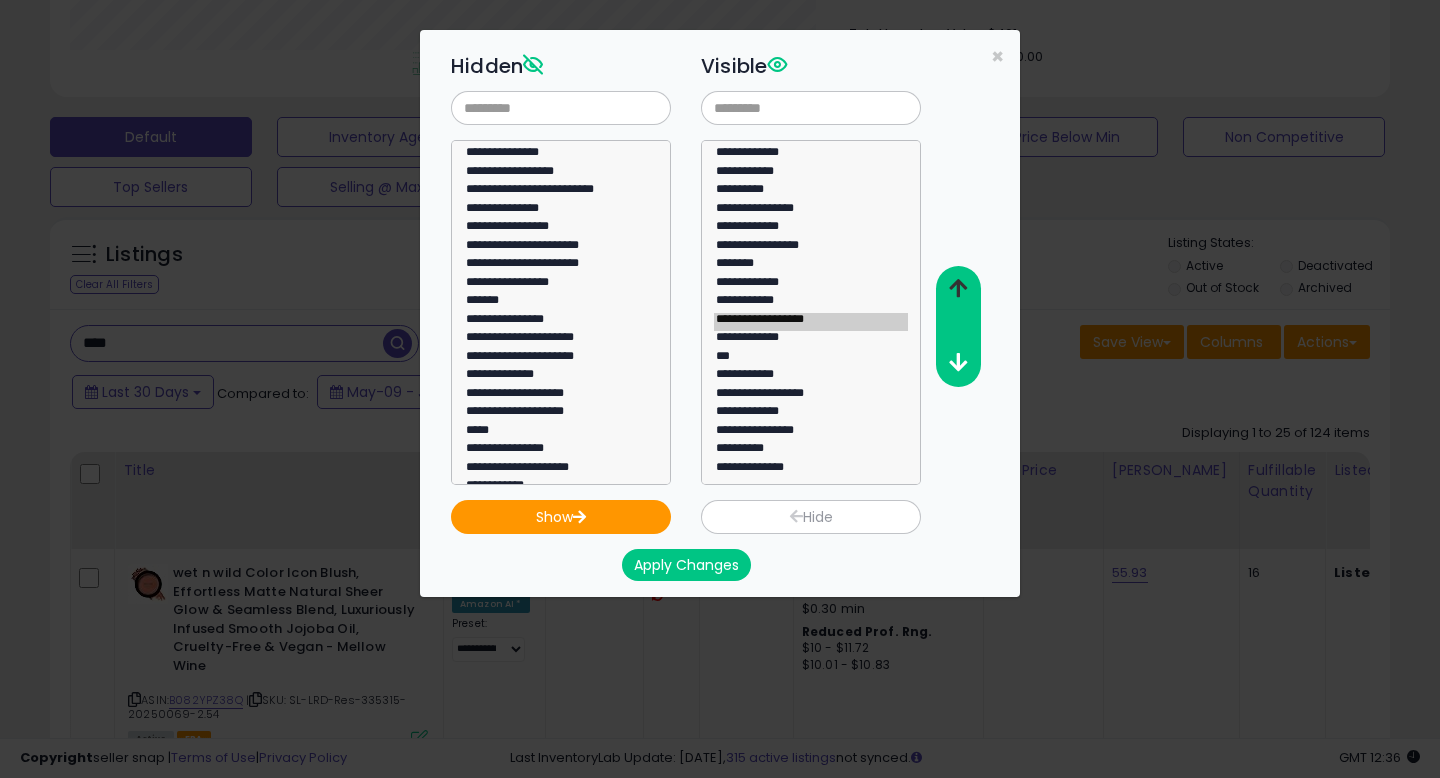 click at bounding box center (958, 288) 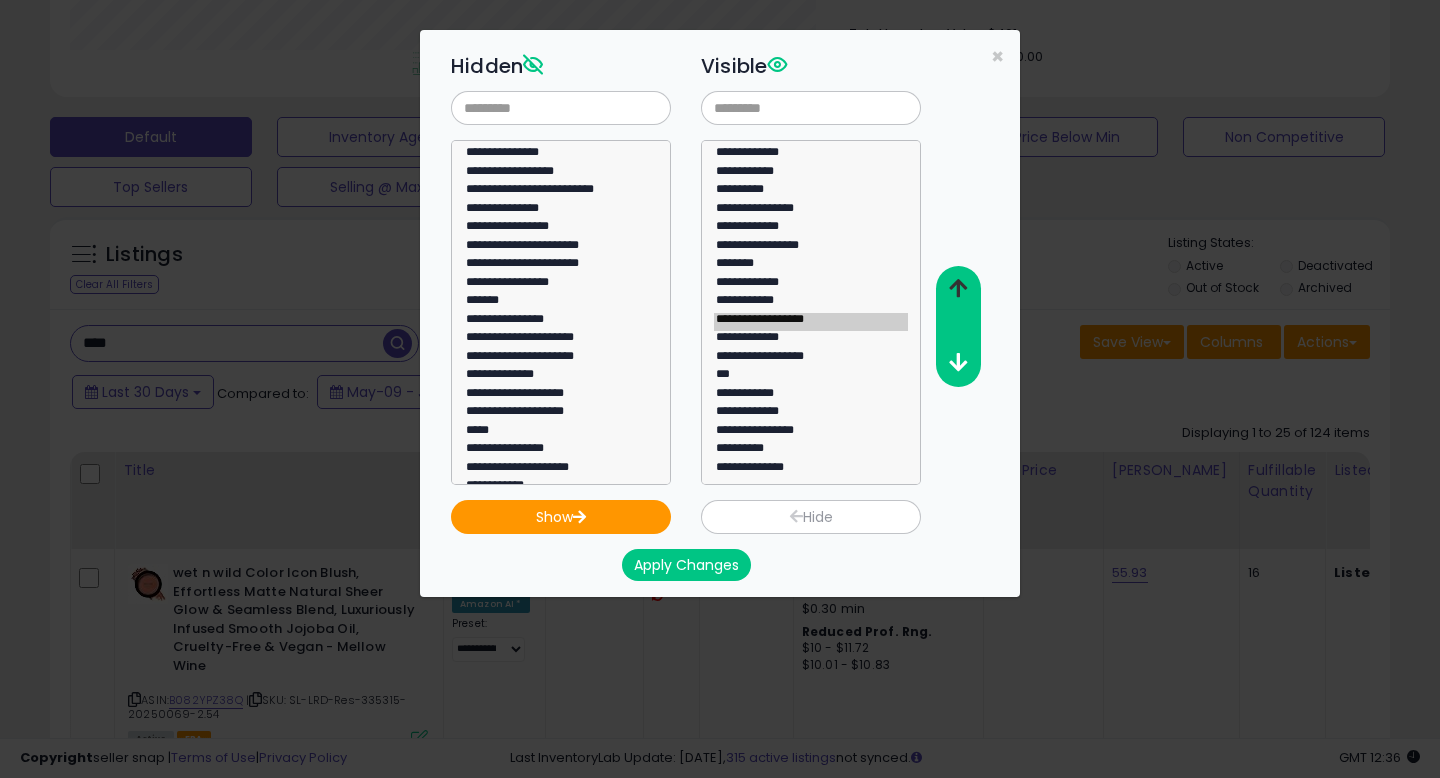 click at bounding box center [958, 288] 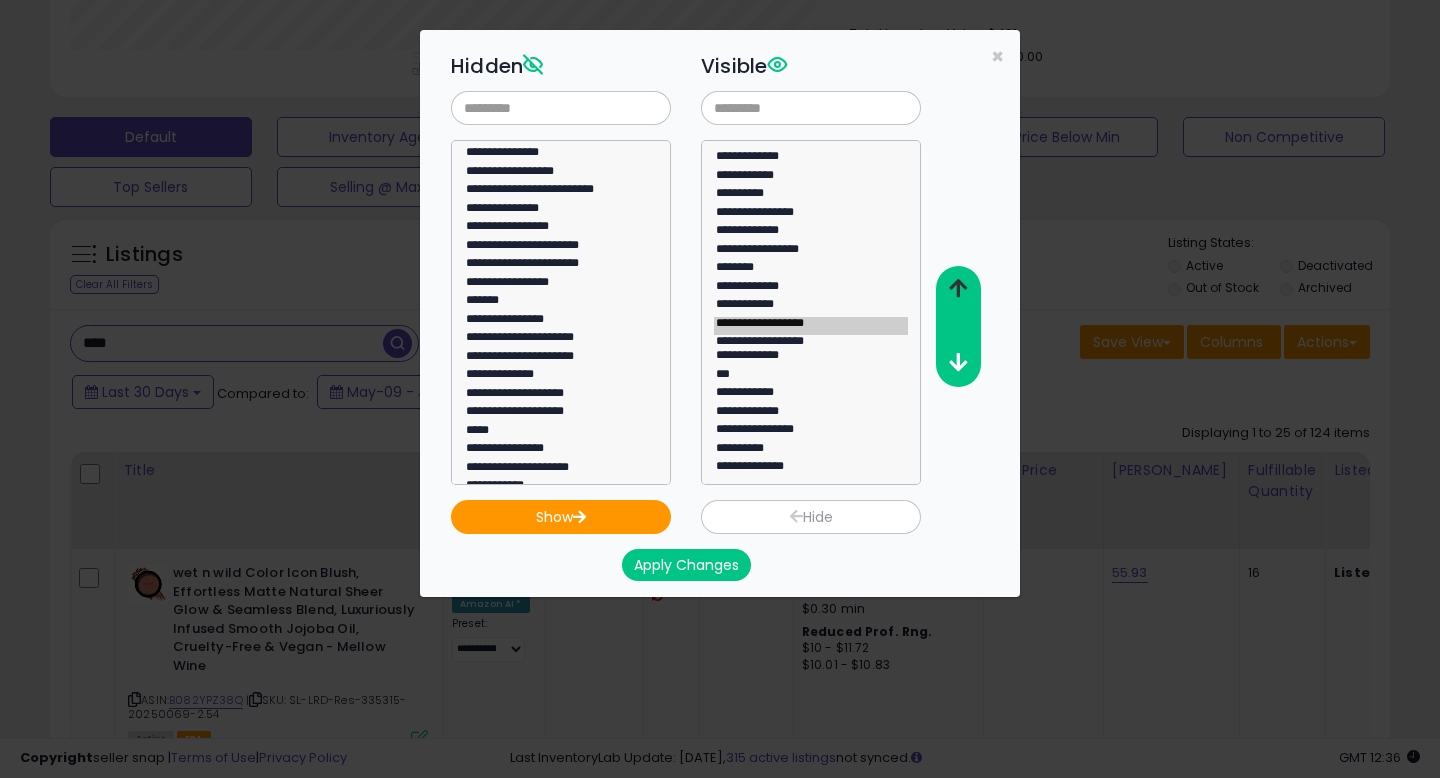 click at bounding box center (958, 288) 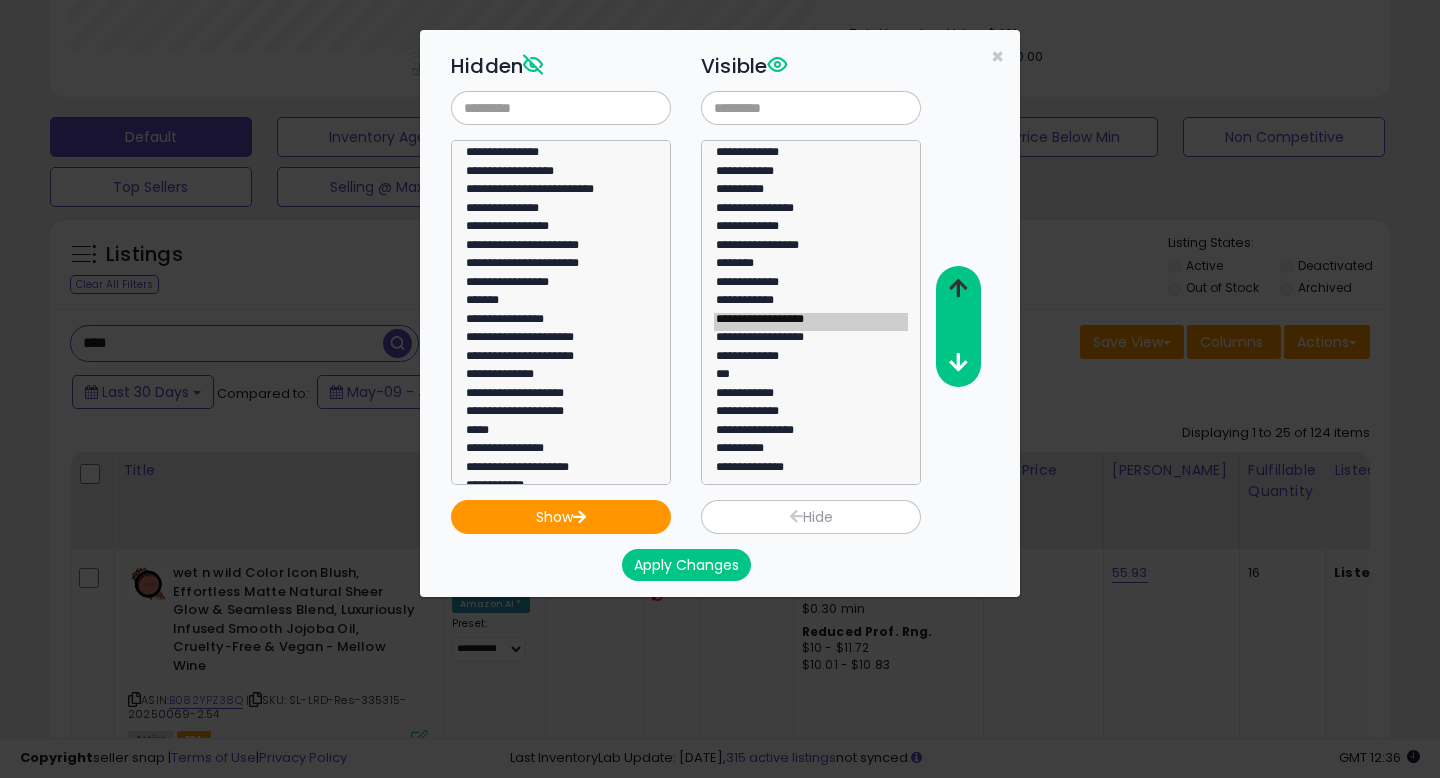 click at bounding box center [958, 288] 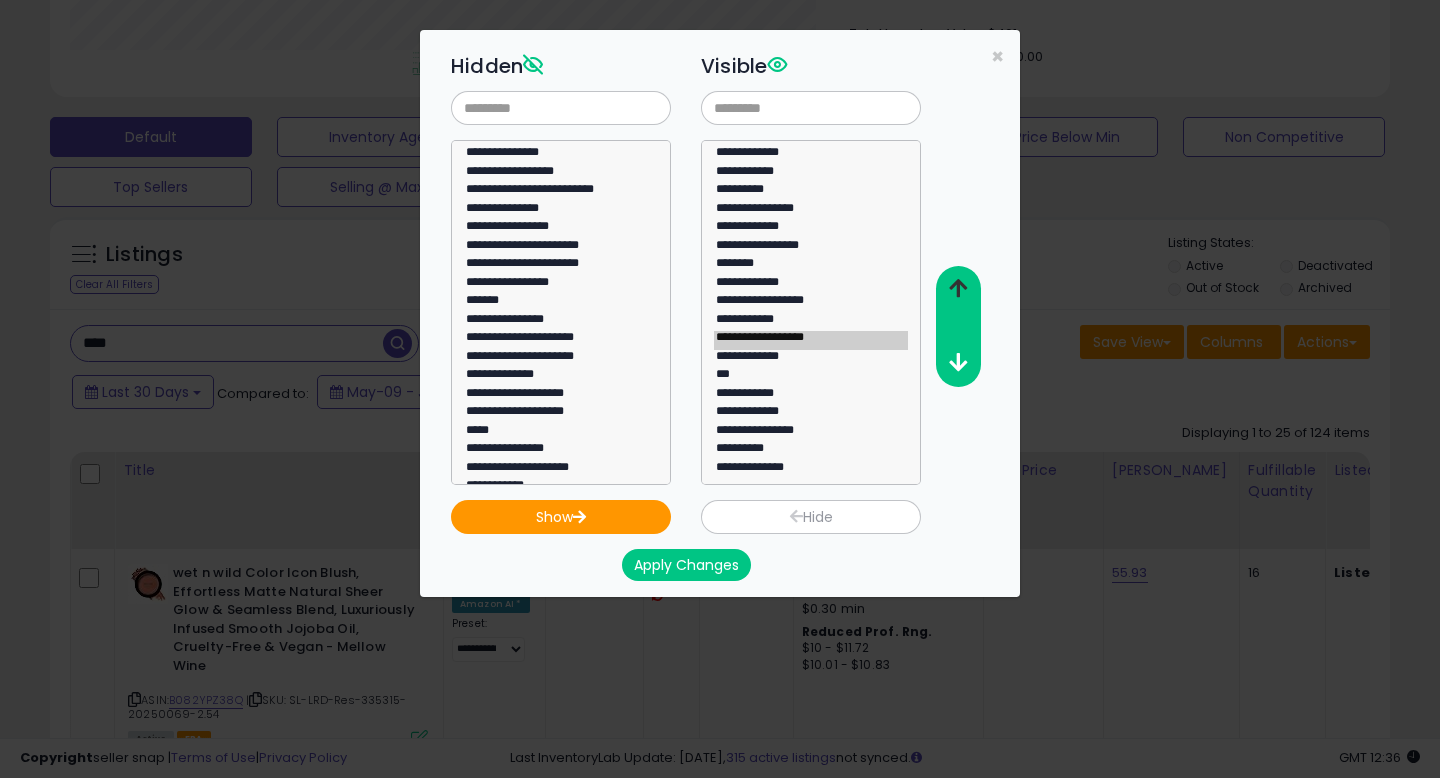 click at bounding box center (958, 288) 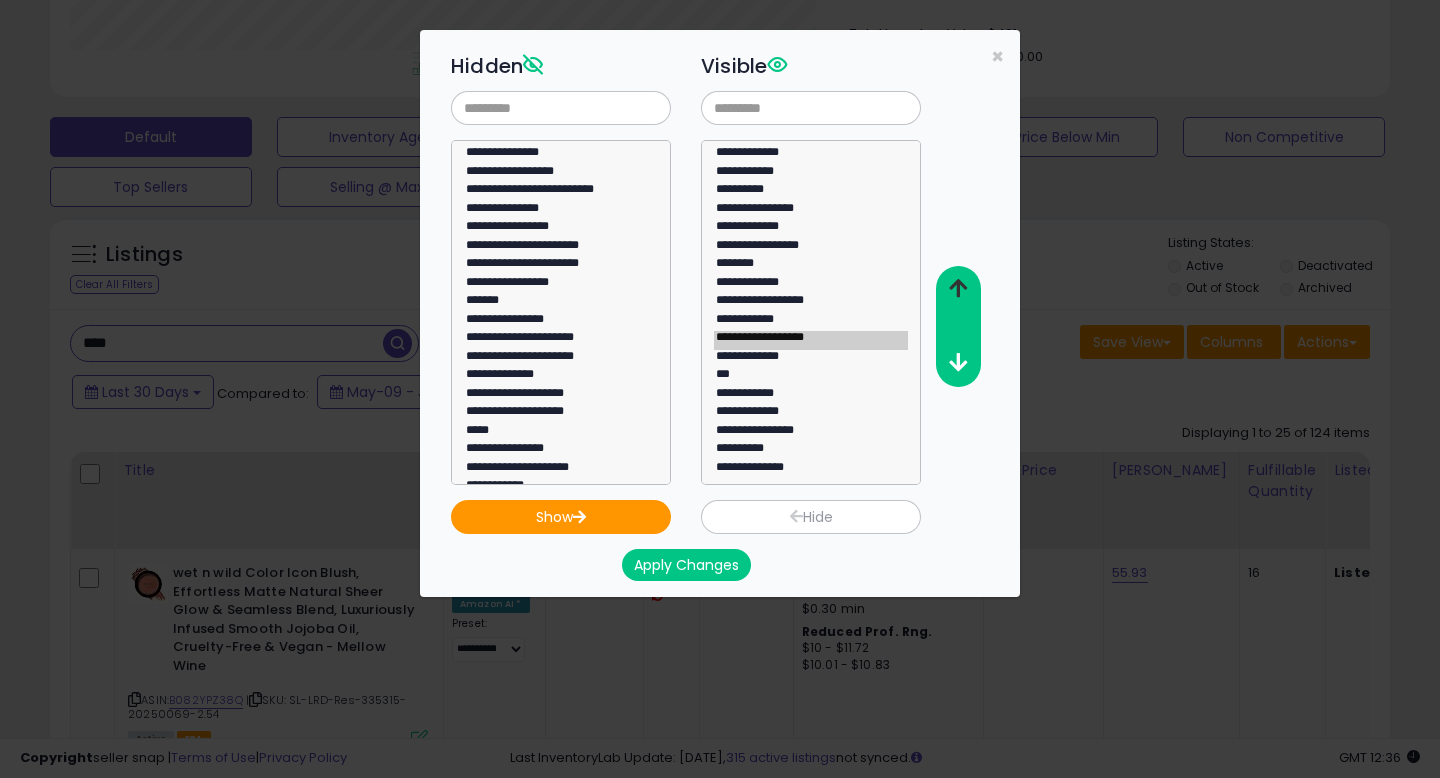 click at bounding box center (958, 288) 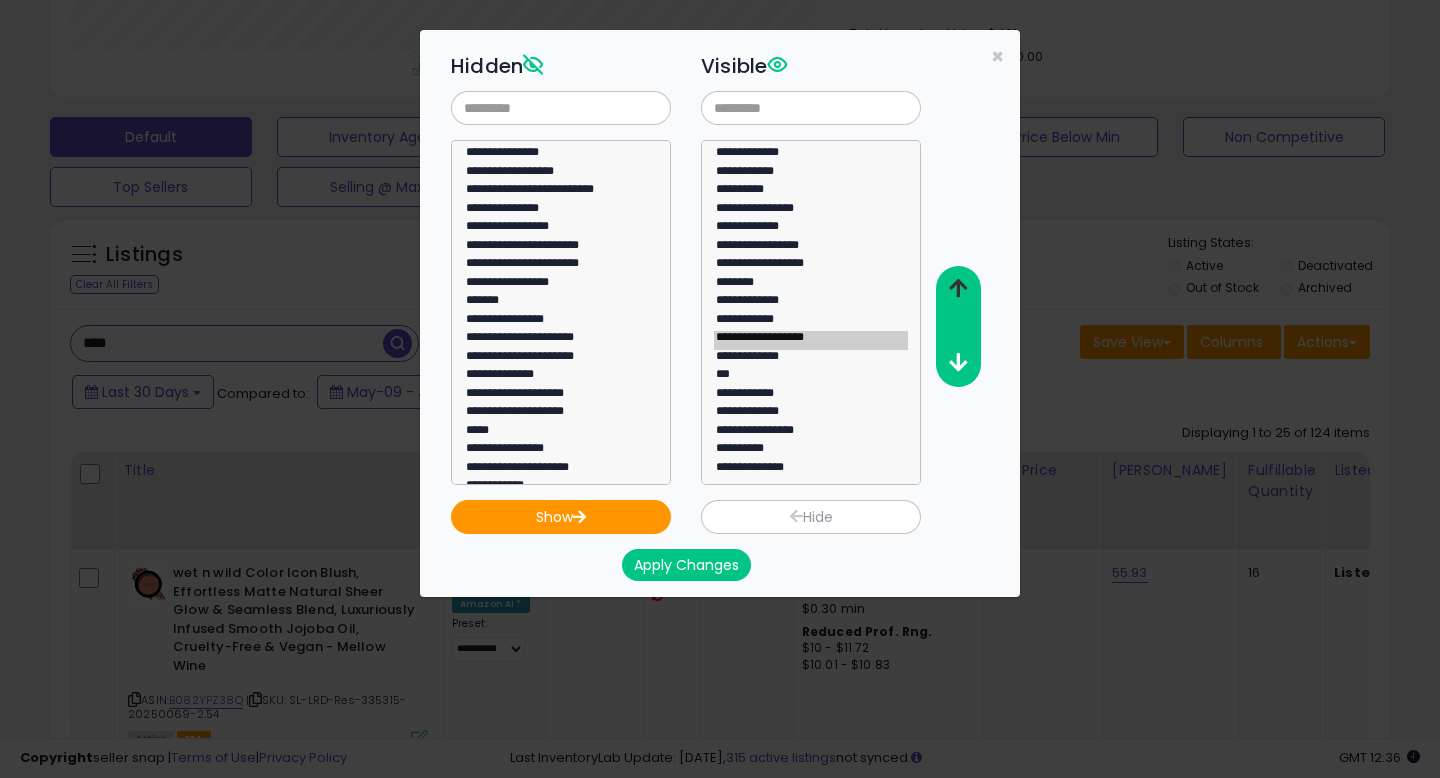 click at bounding box center [958, 288] 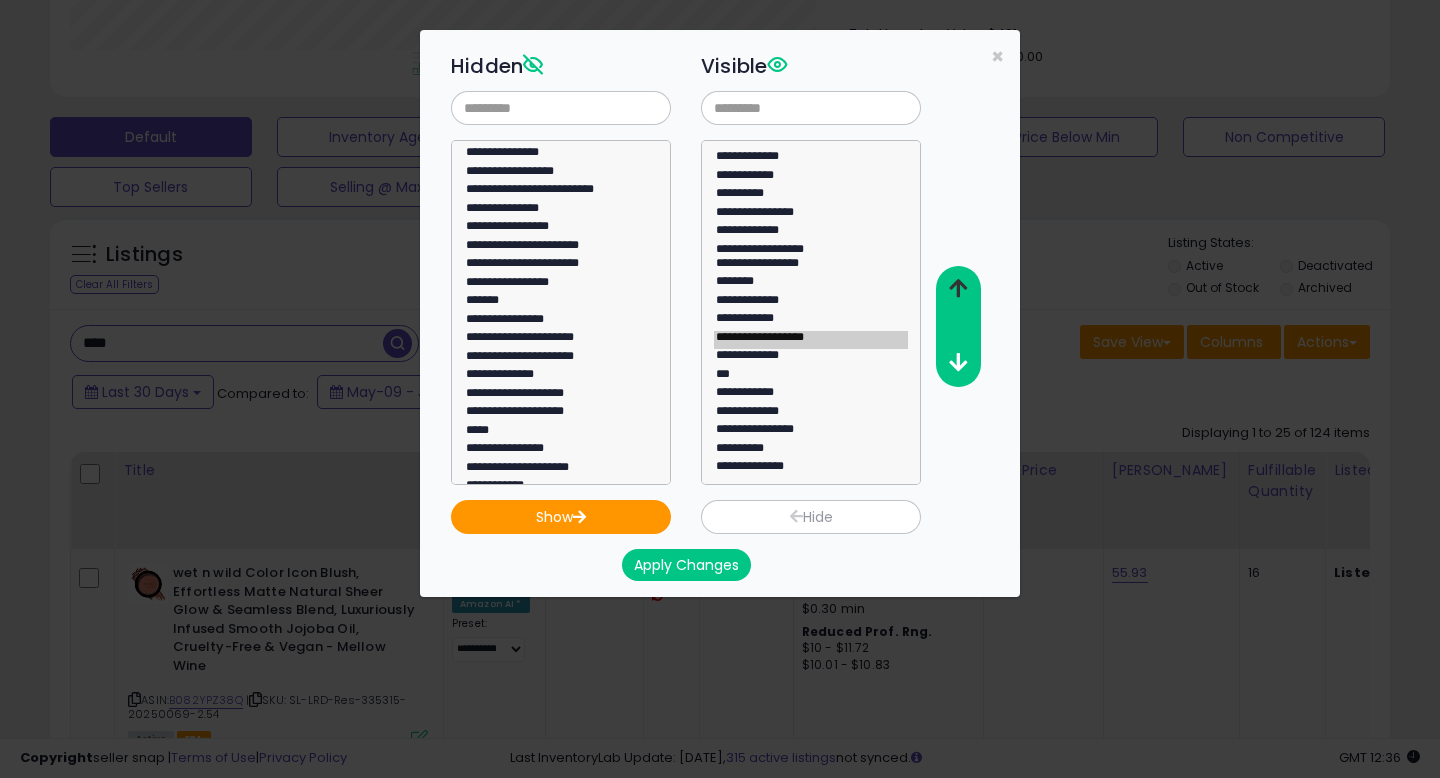 click at bounding box center [958, 288] 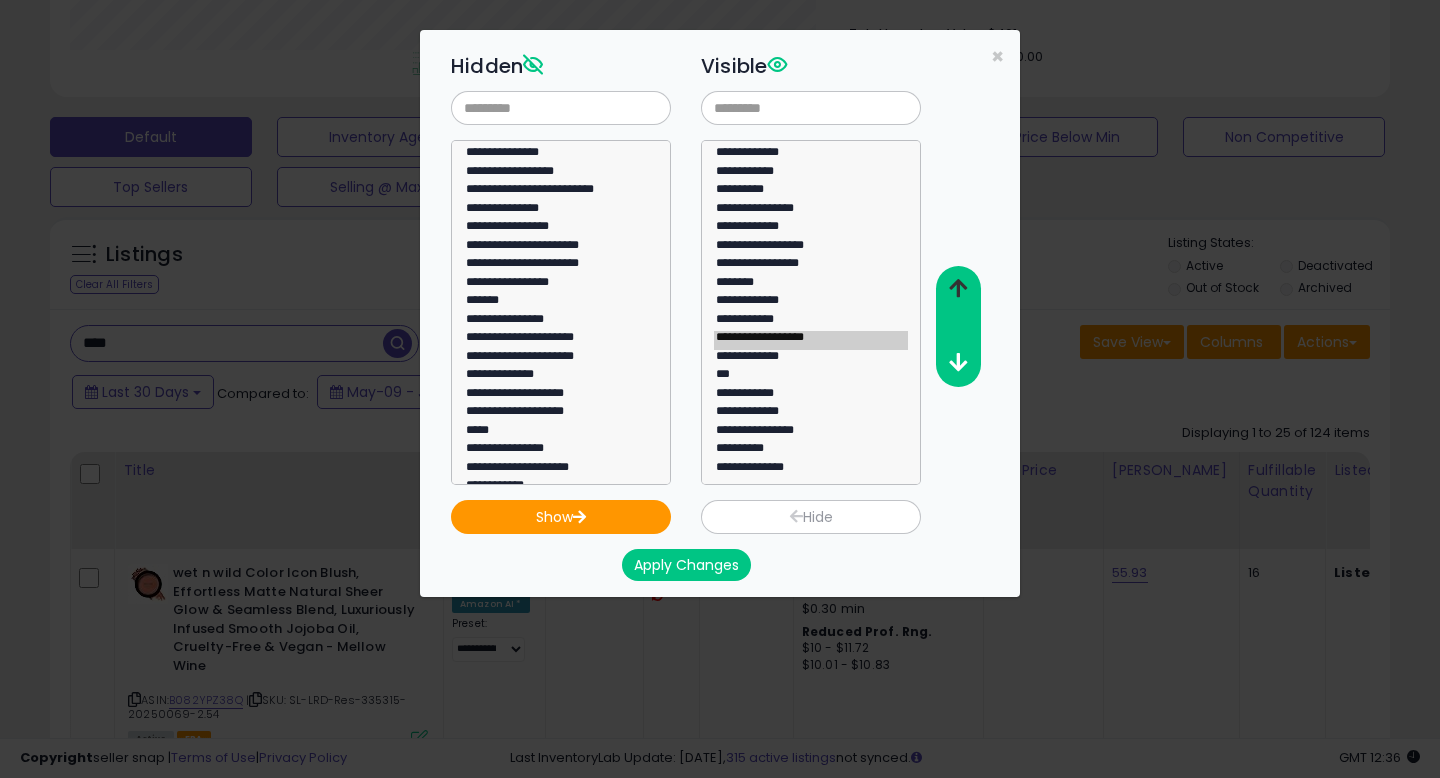 click at bounding box center [958, 288] 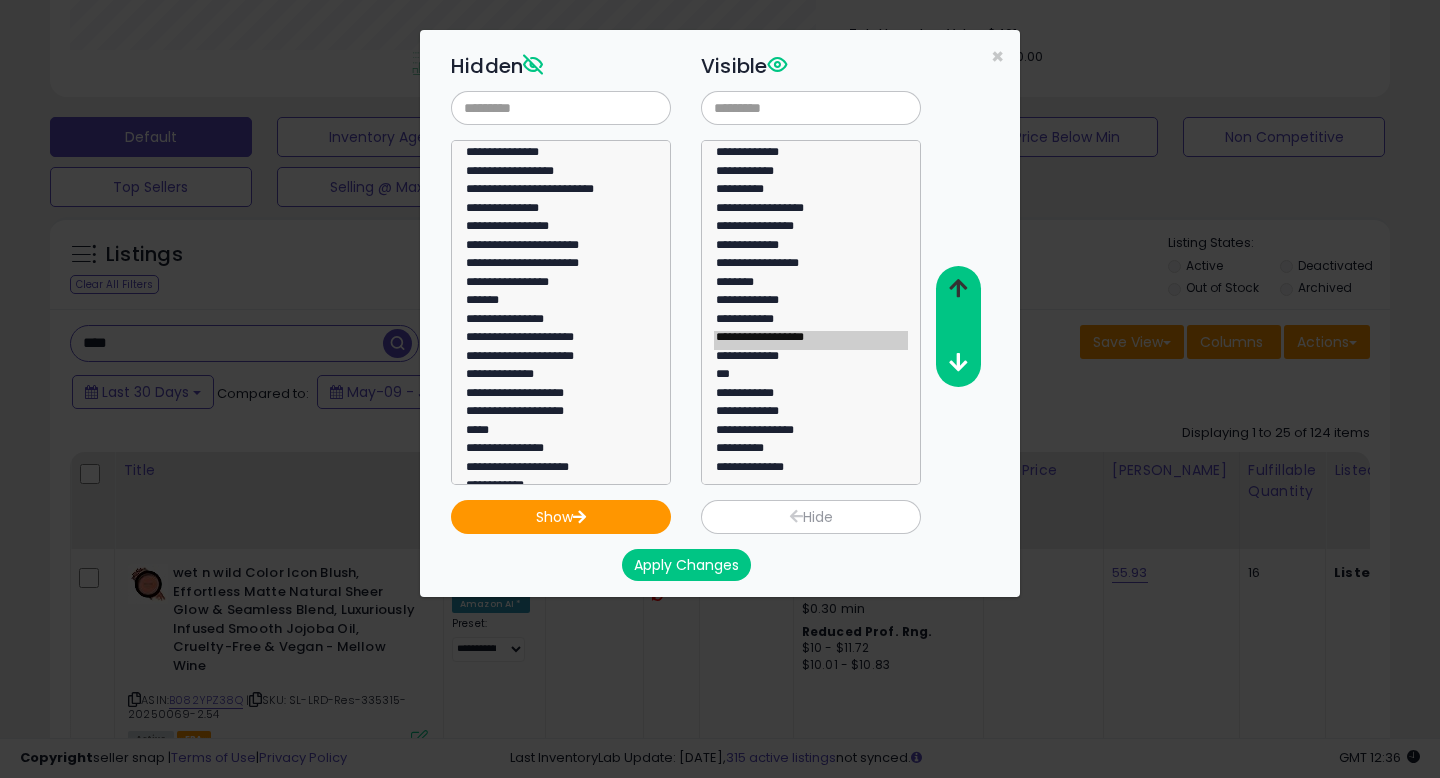 click at bounding box center [958, 288] 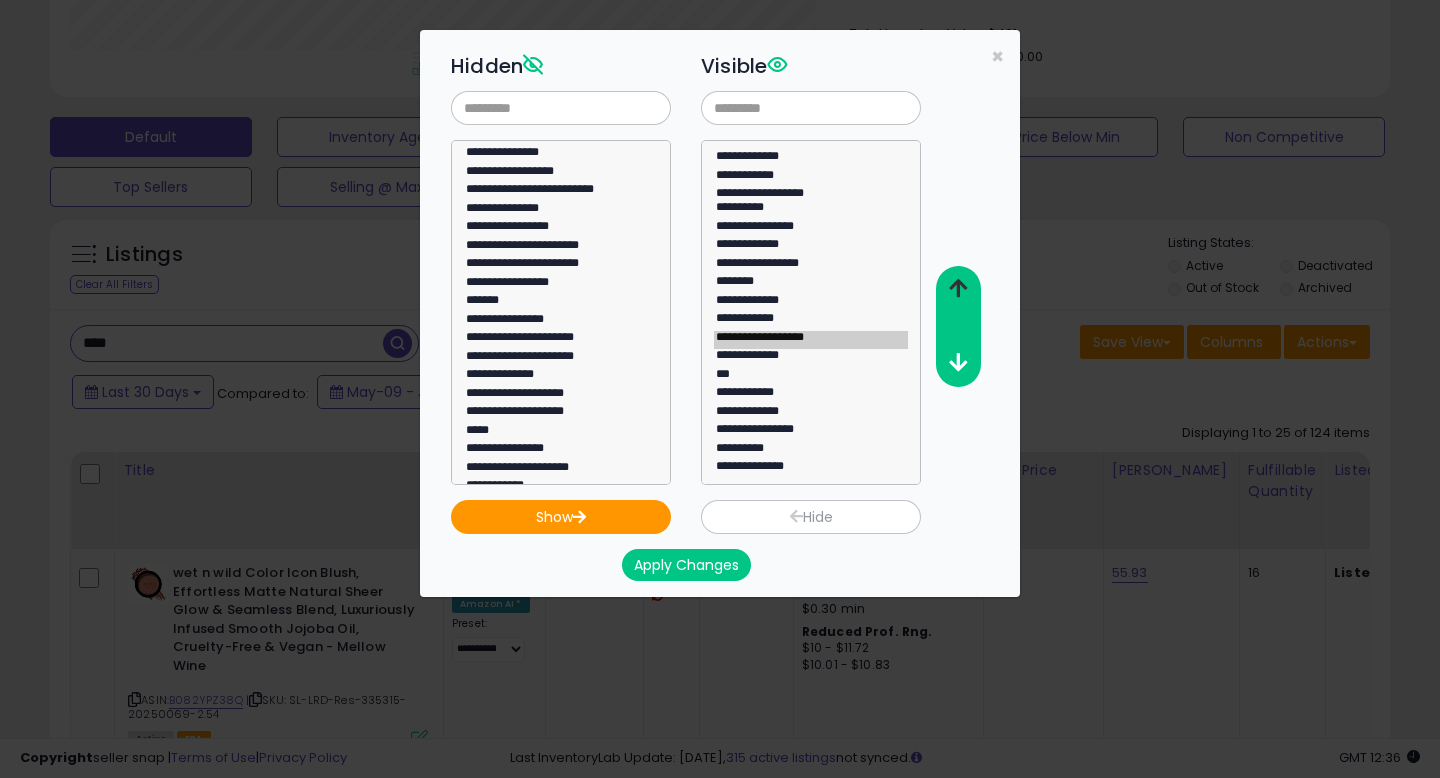 click at bounding box center [958, 288] 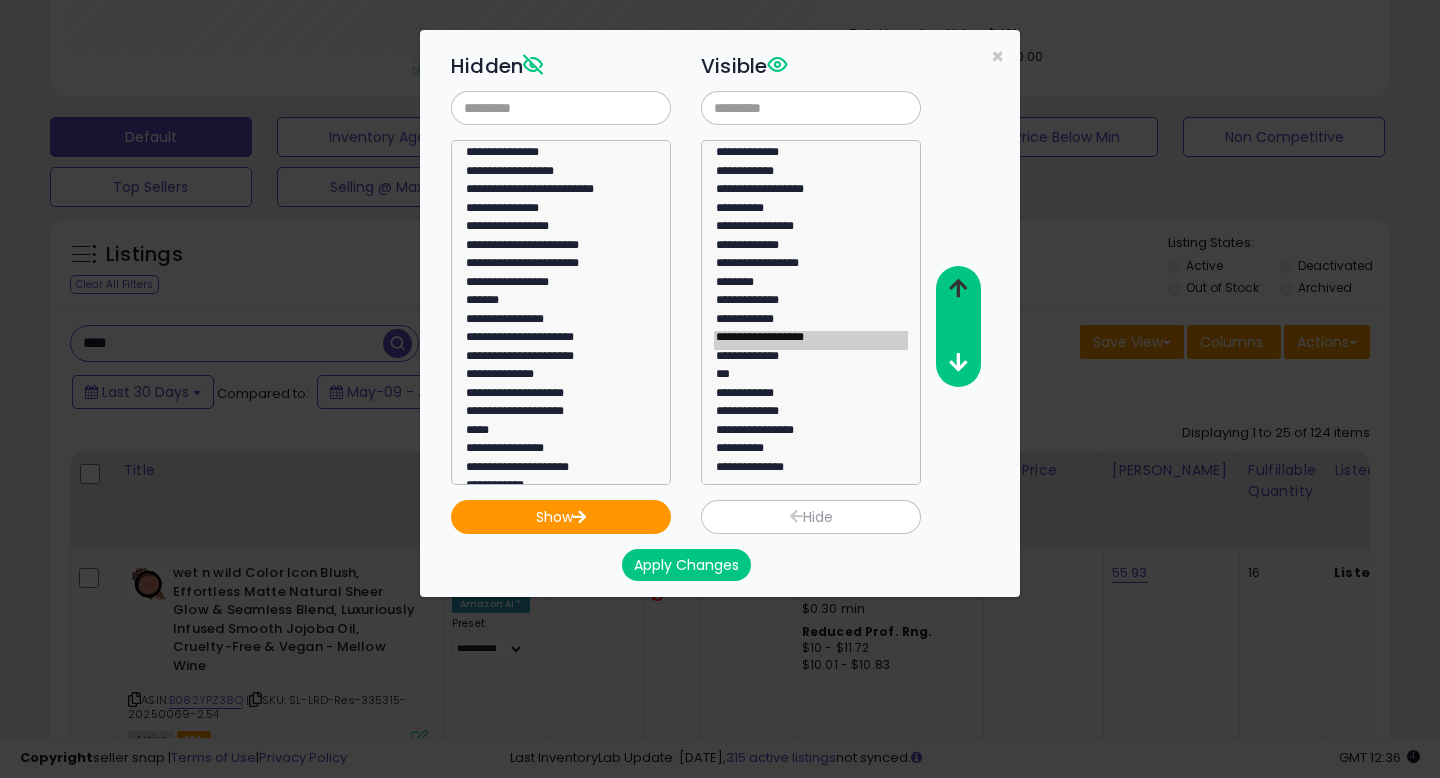 click at bounding box center [958, 288] 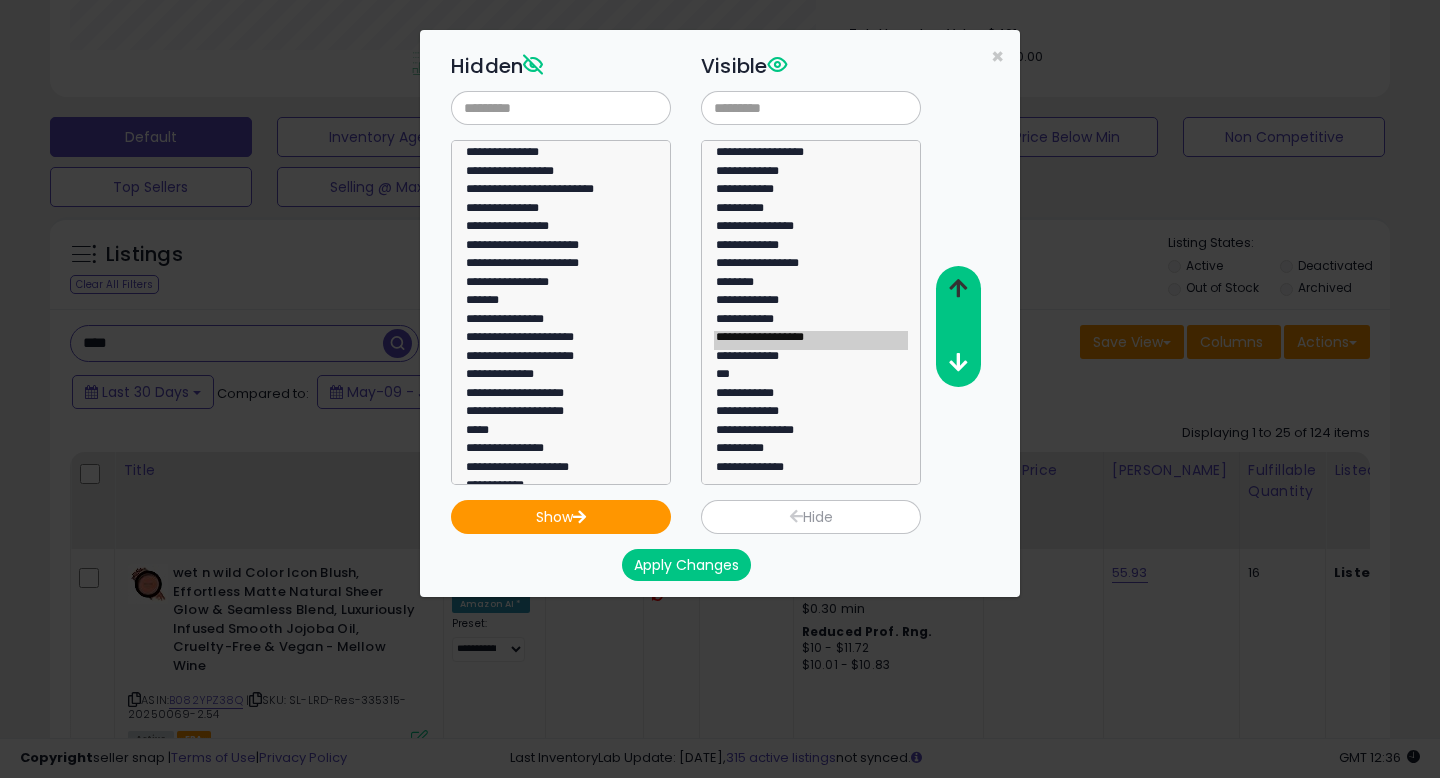 click at bounding box center (958, 288) 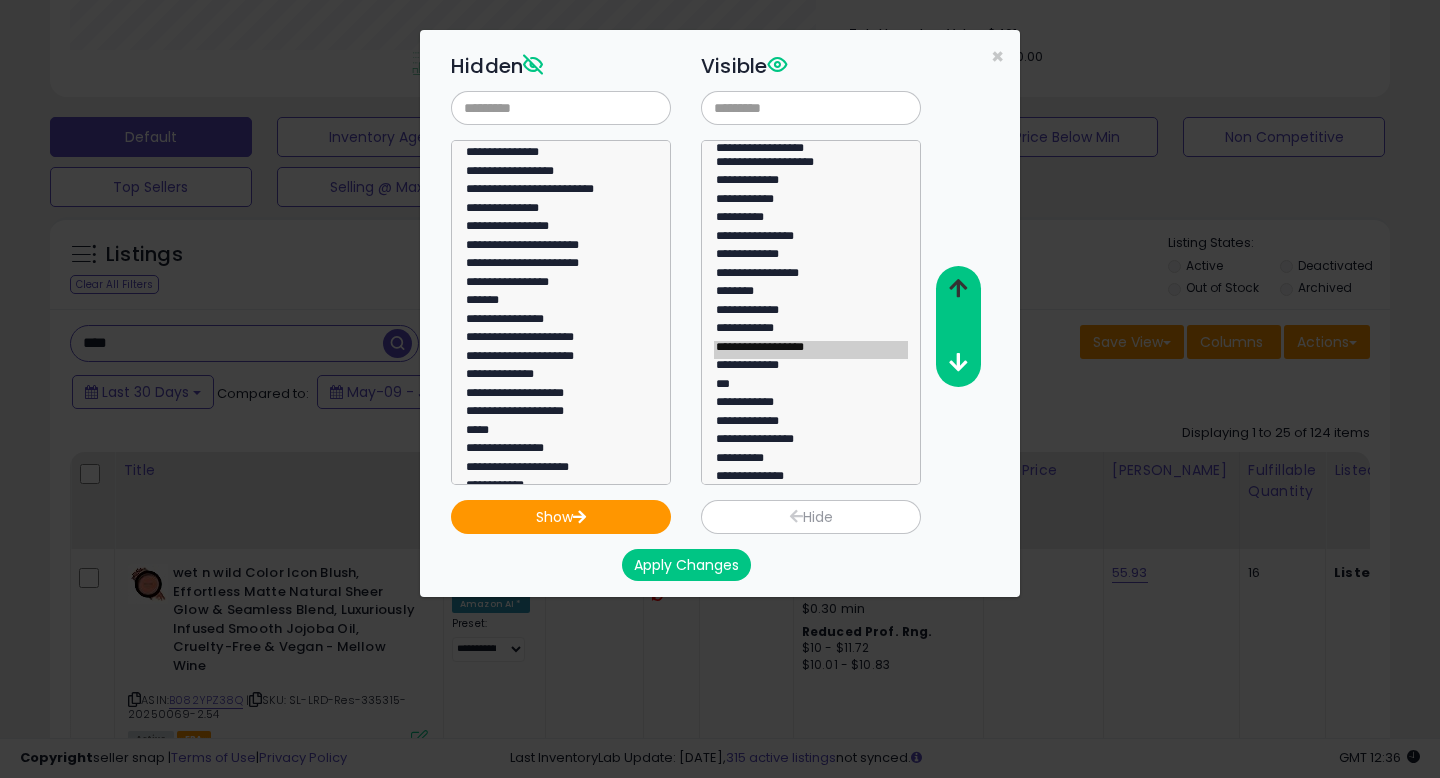 click at bounding box center [958, 288] 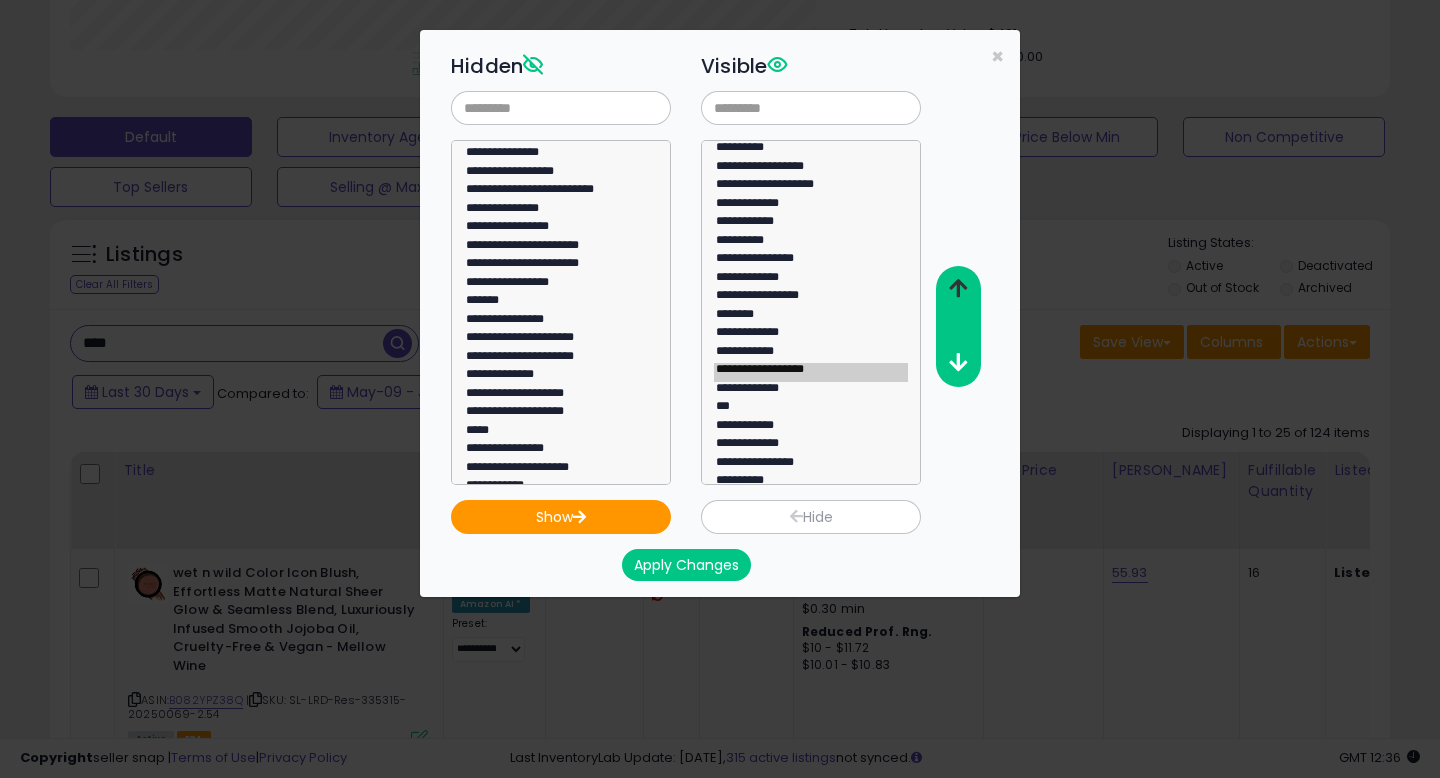 click at bounding box center (958, 288) 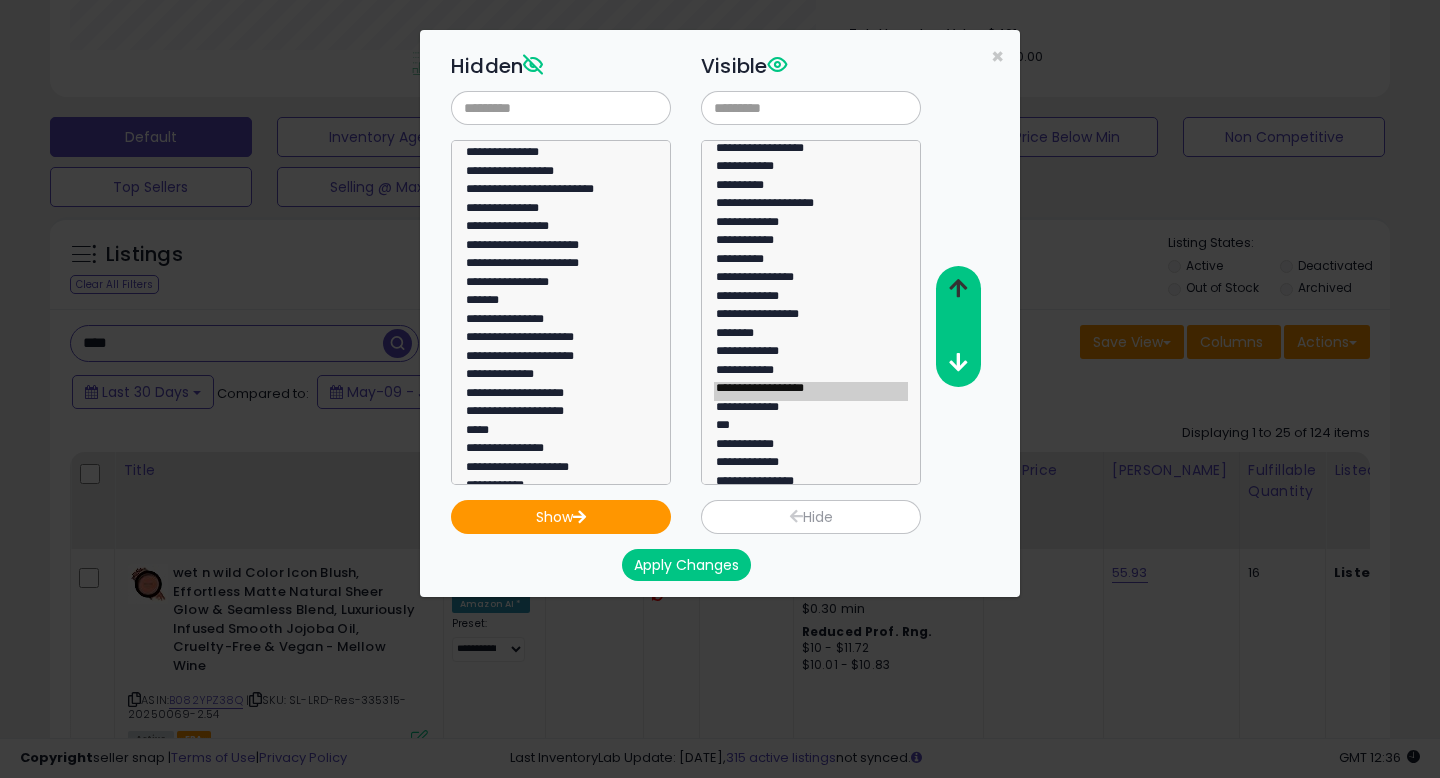 click at bounding box center [958, 288] 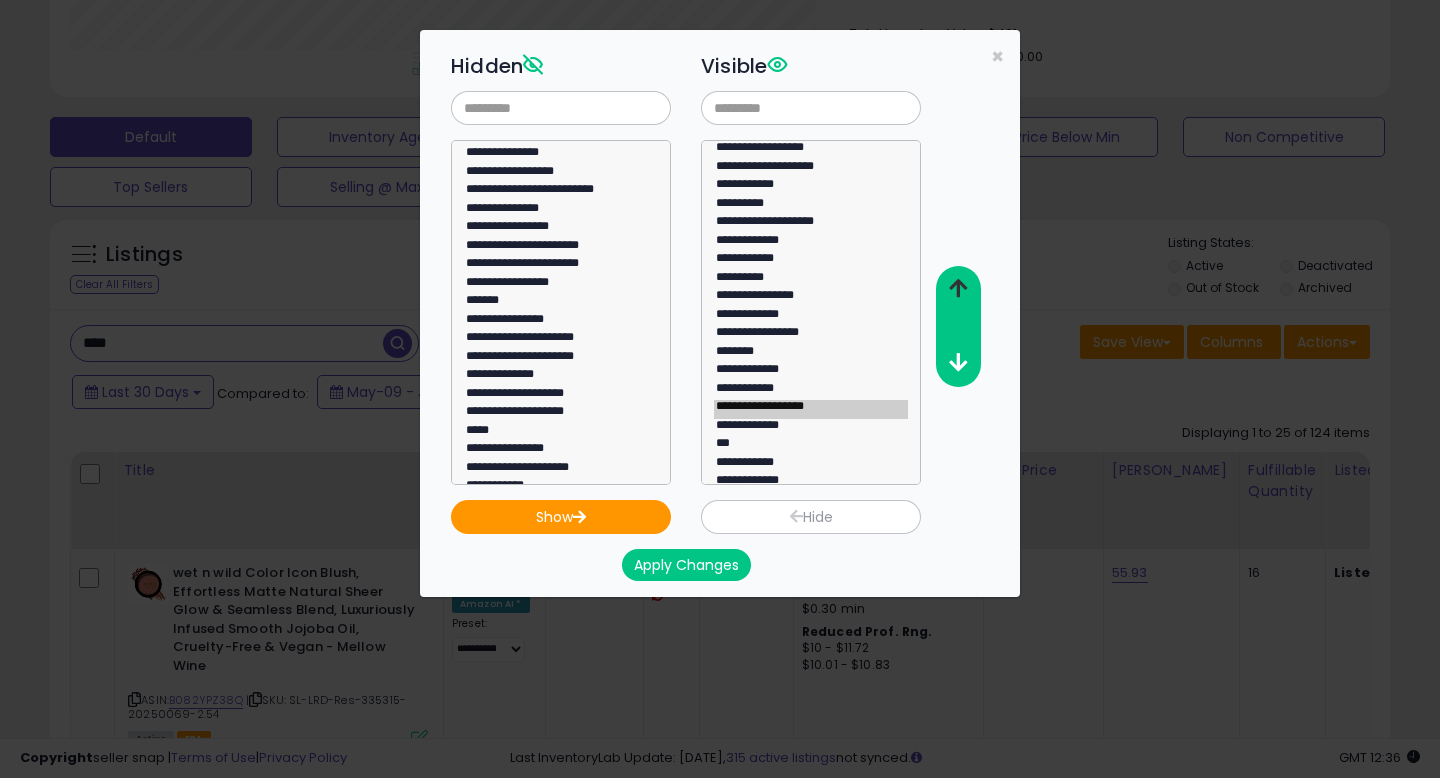 click at bounding box center [958, 288] 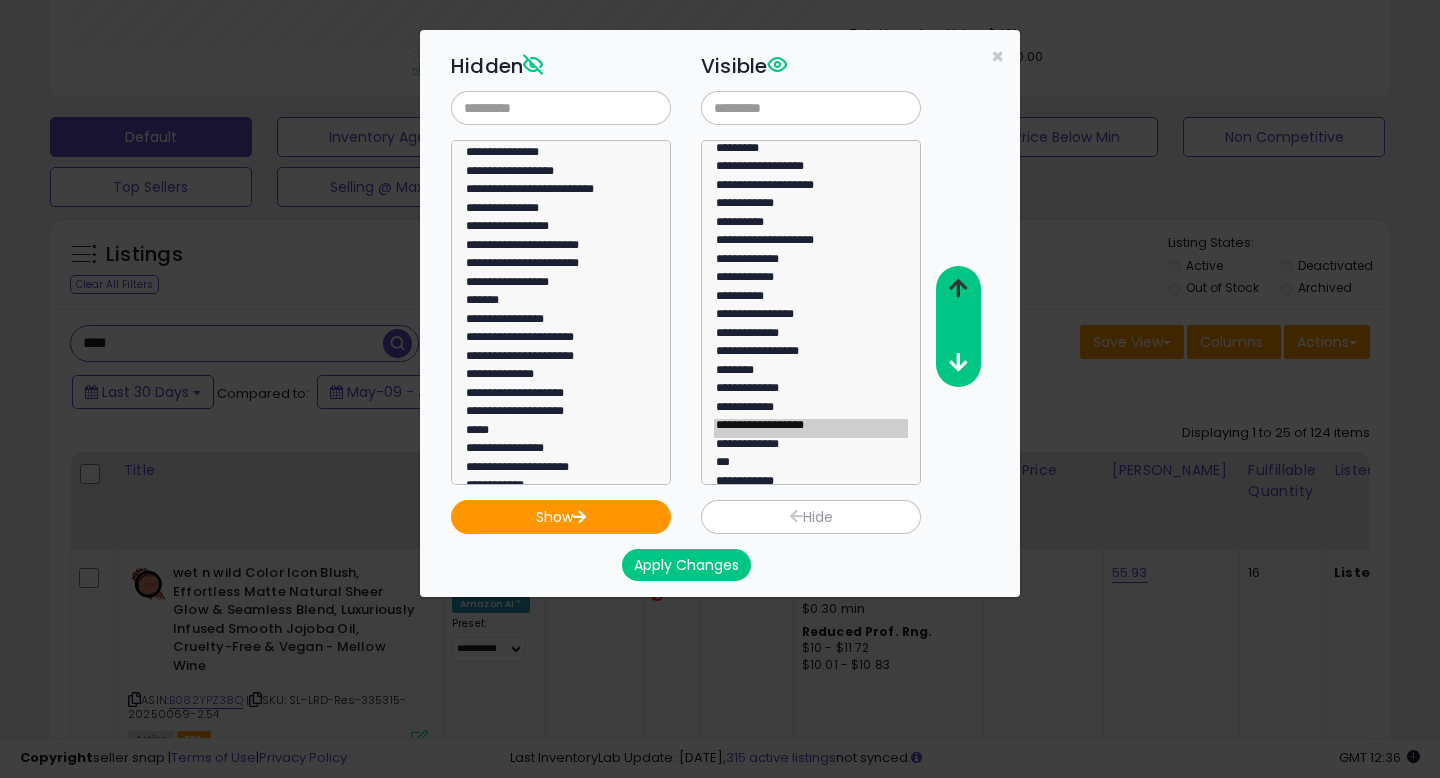 click at bounding box center (958, 288) 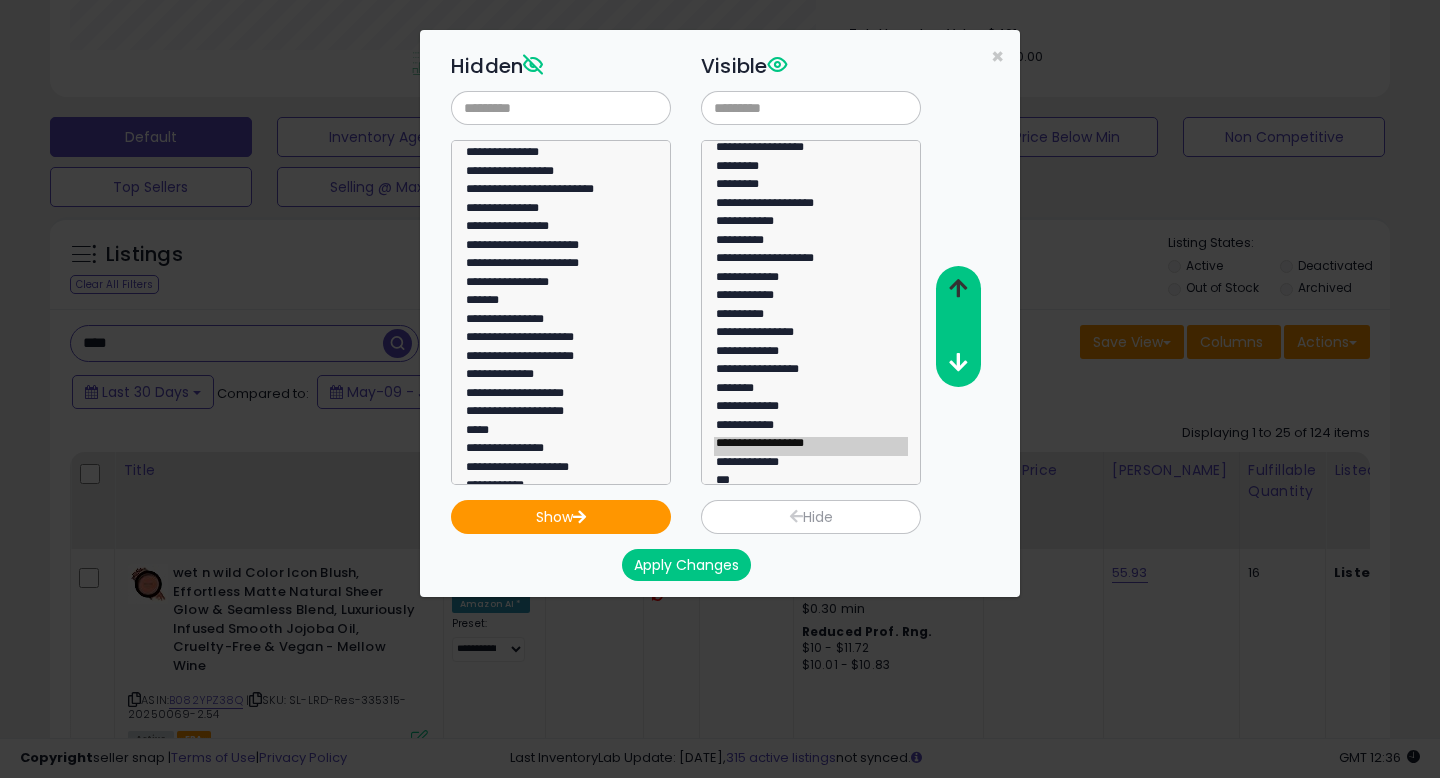 click at bounding box center (958, 288) 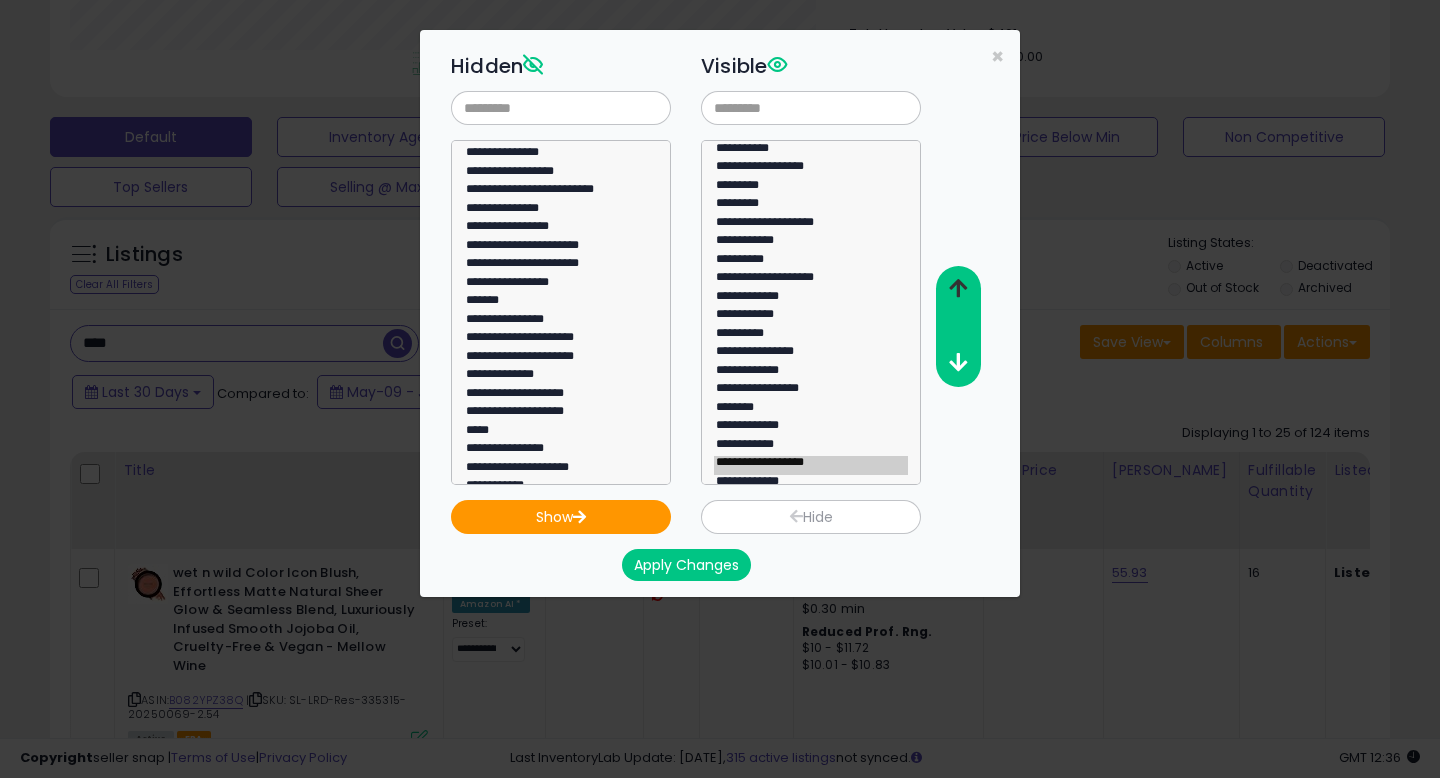 click at bounding box center [958, 288] 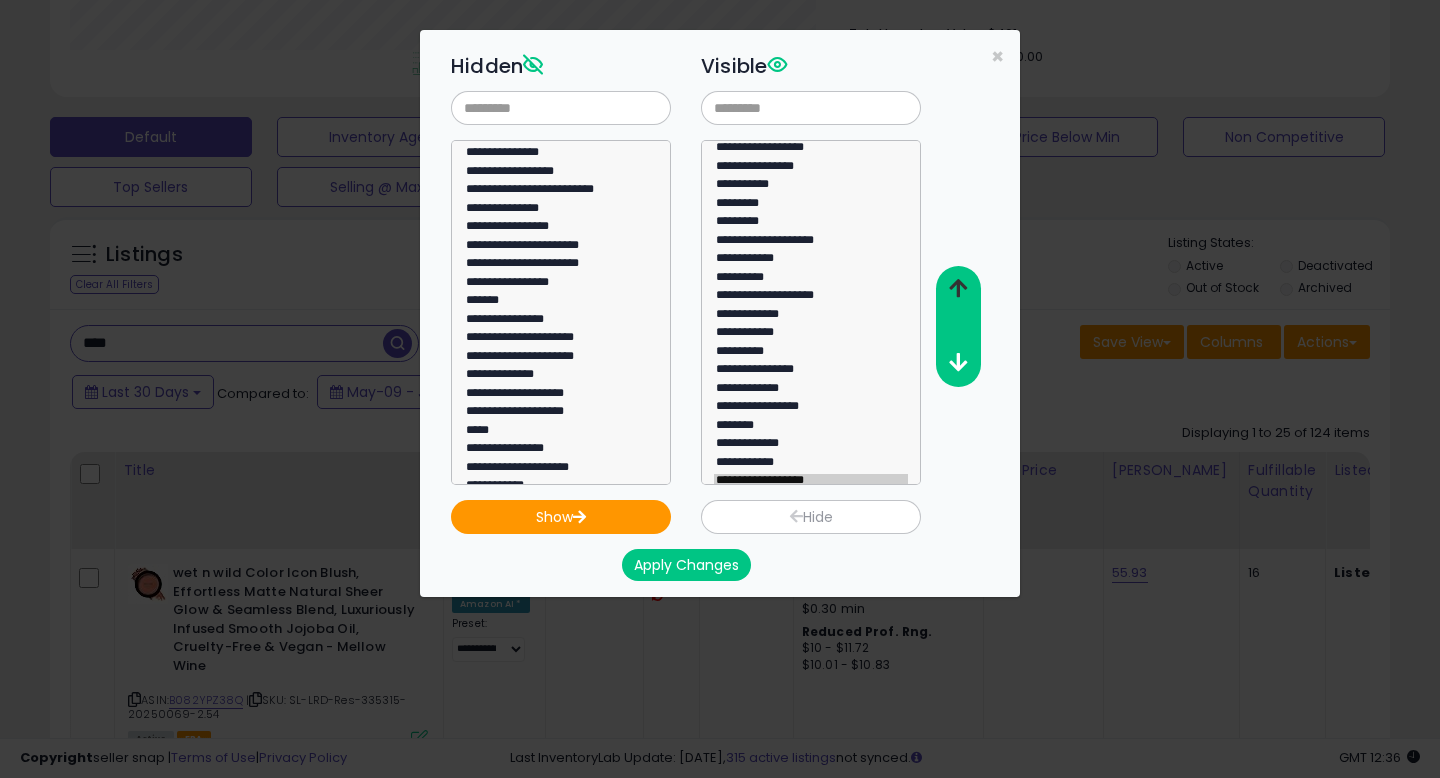 click at bounding box center [958, 288] 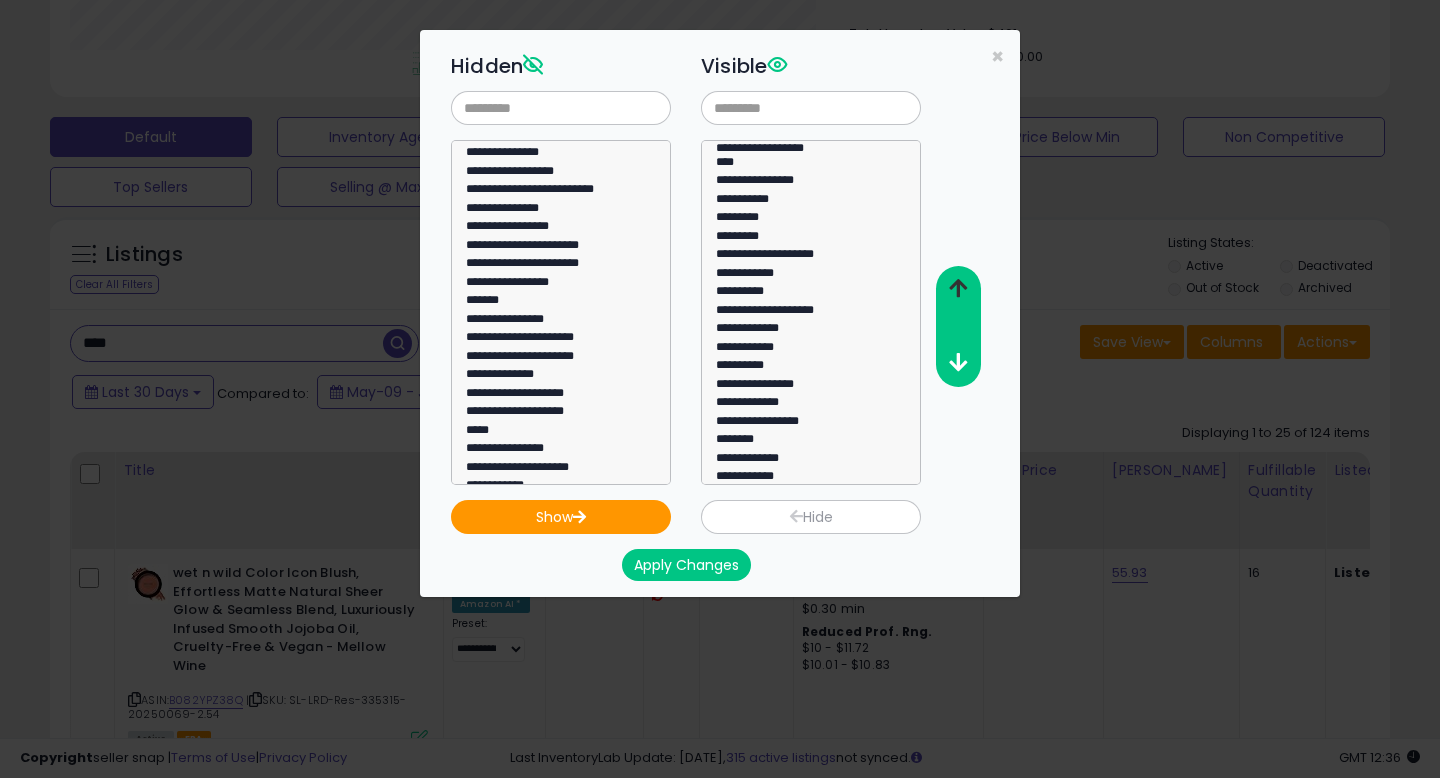 click at bounding box center [958, 288] 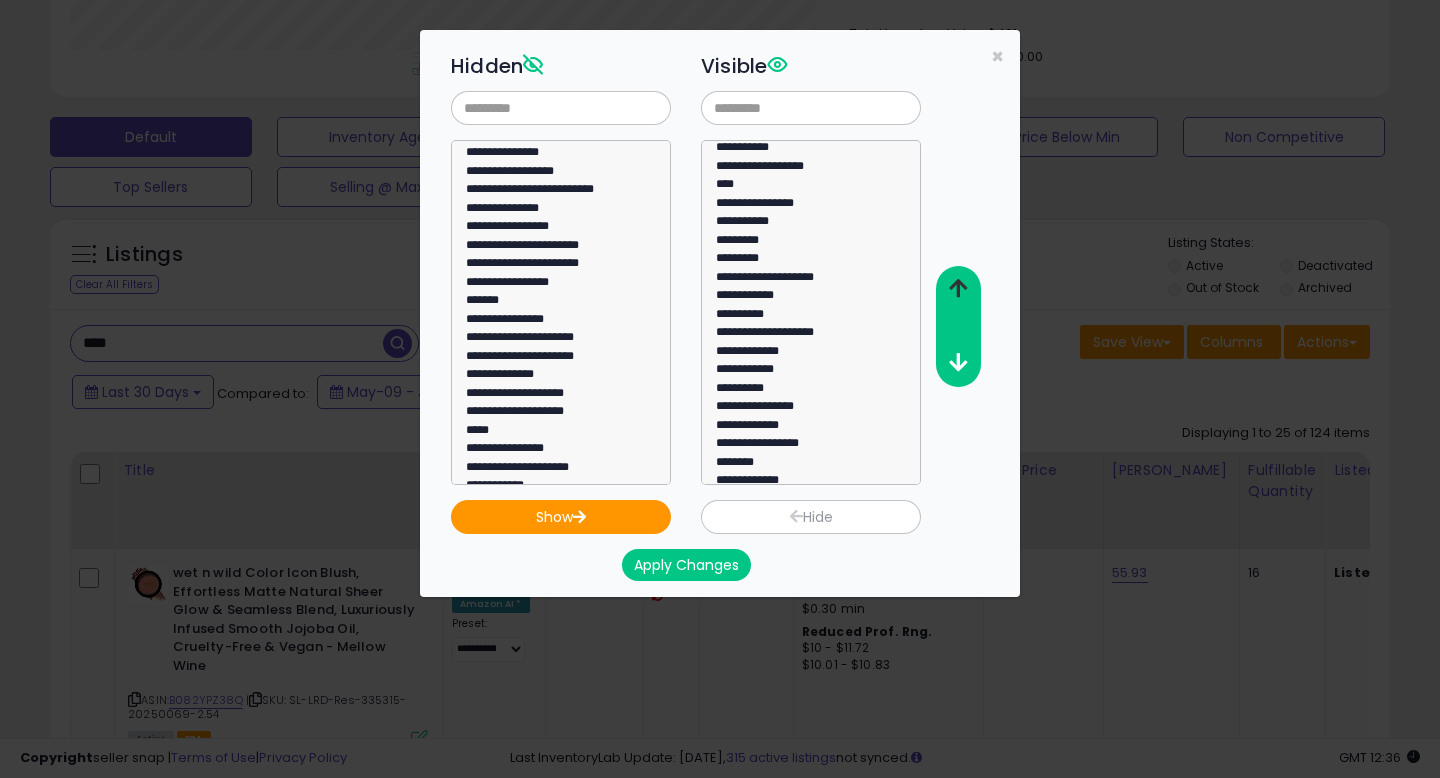 click at bounding box center [958, 288] 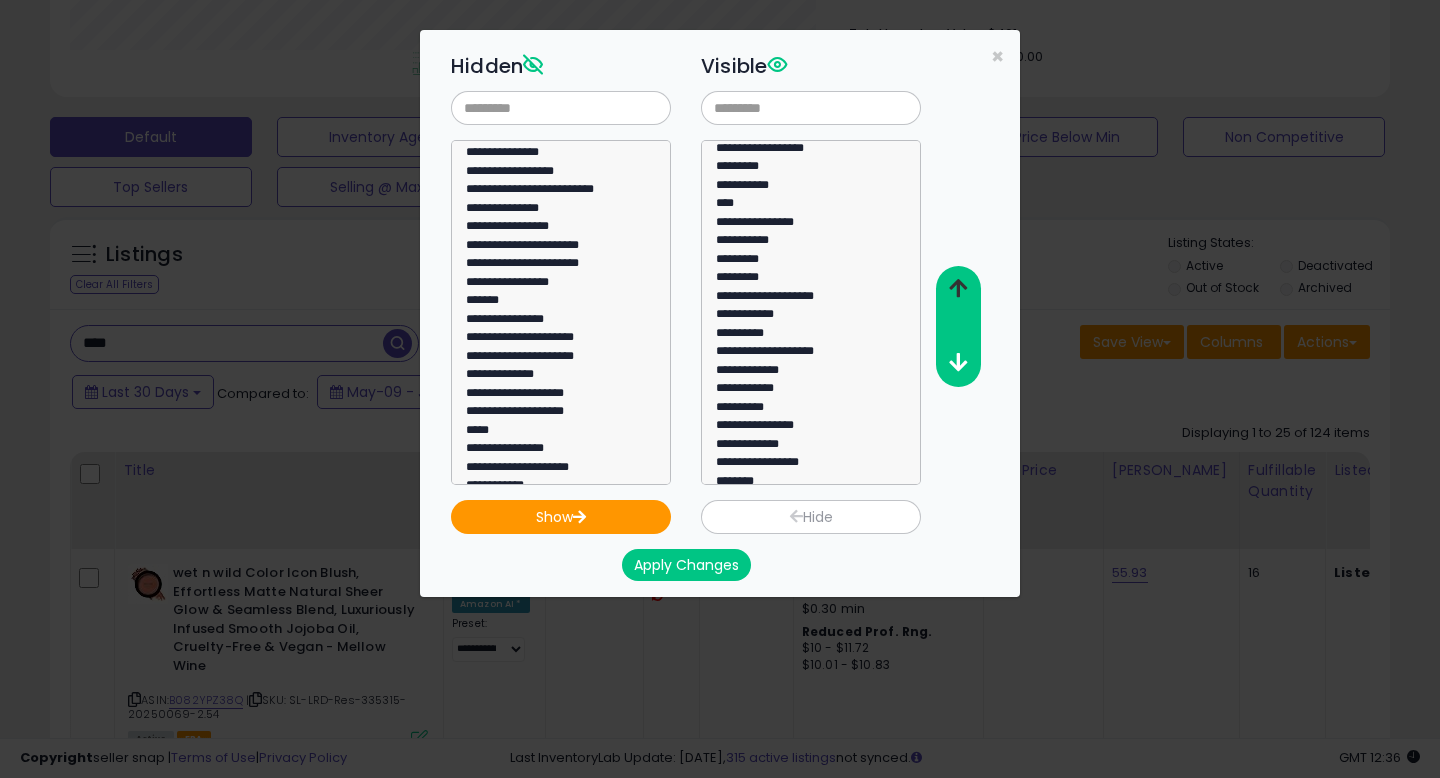 click at bounding box center [958, 288] 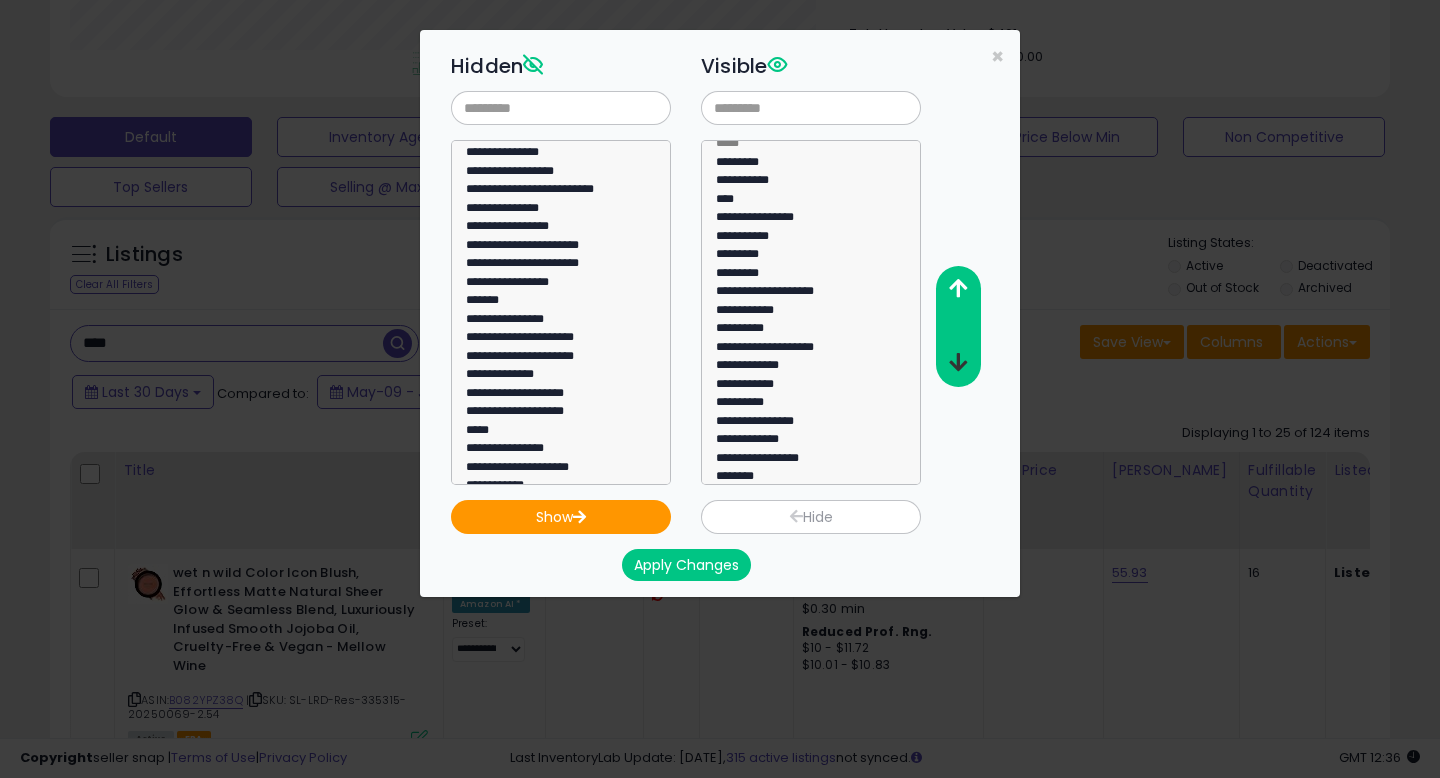 scroll, scrollTop: 5, scrollLeft: 0, axis: vertical 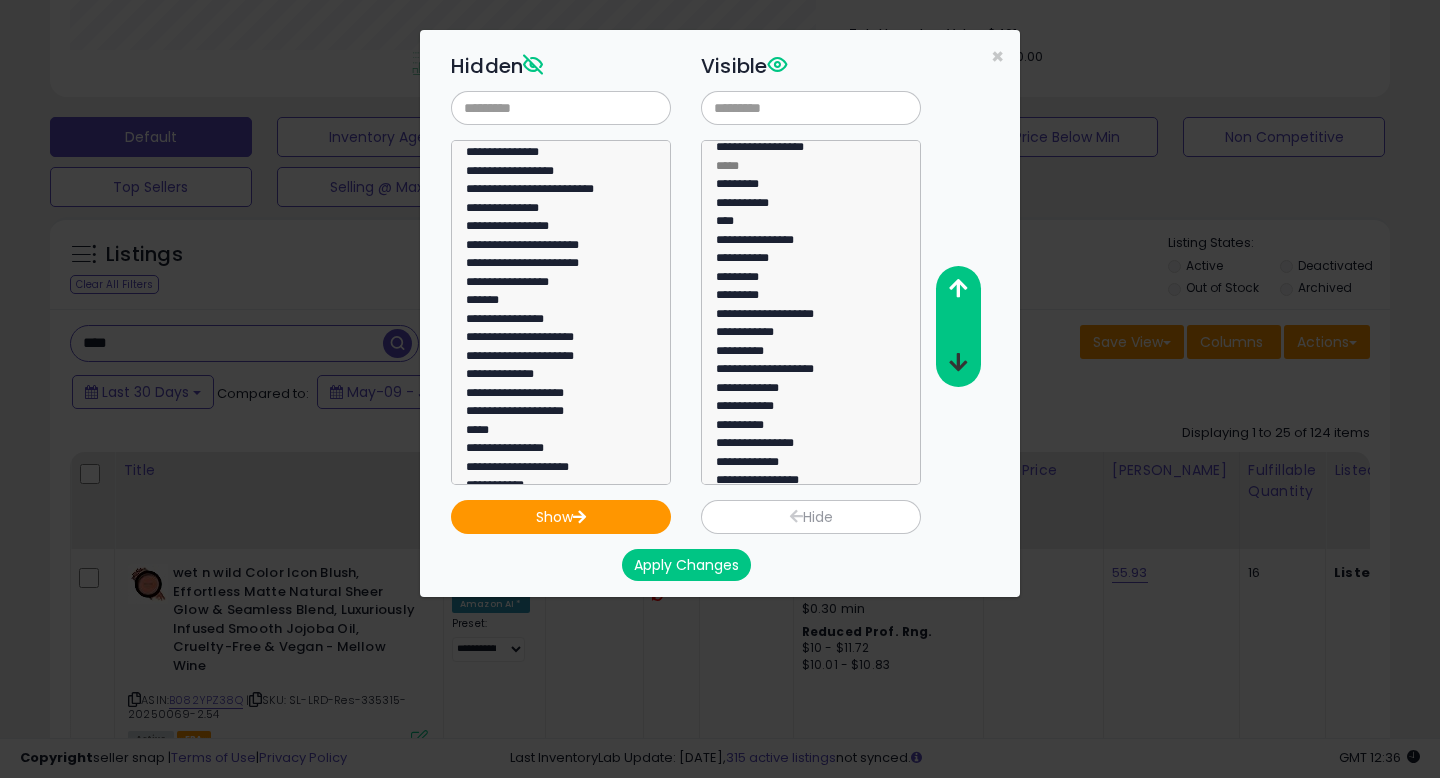 click at bounding box center (958, 362) 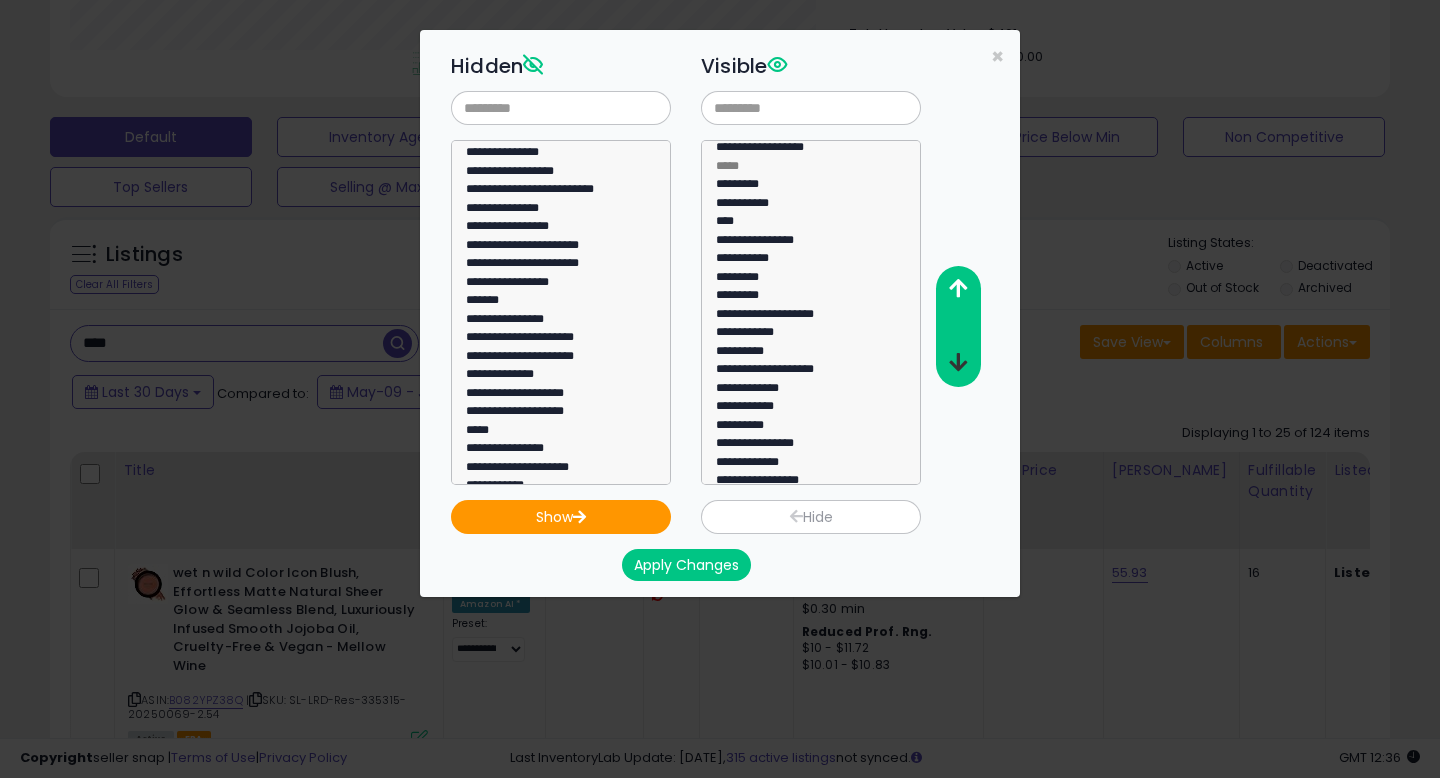 scroll, scrollTop: 0, scrollLeft: 0, axis: both 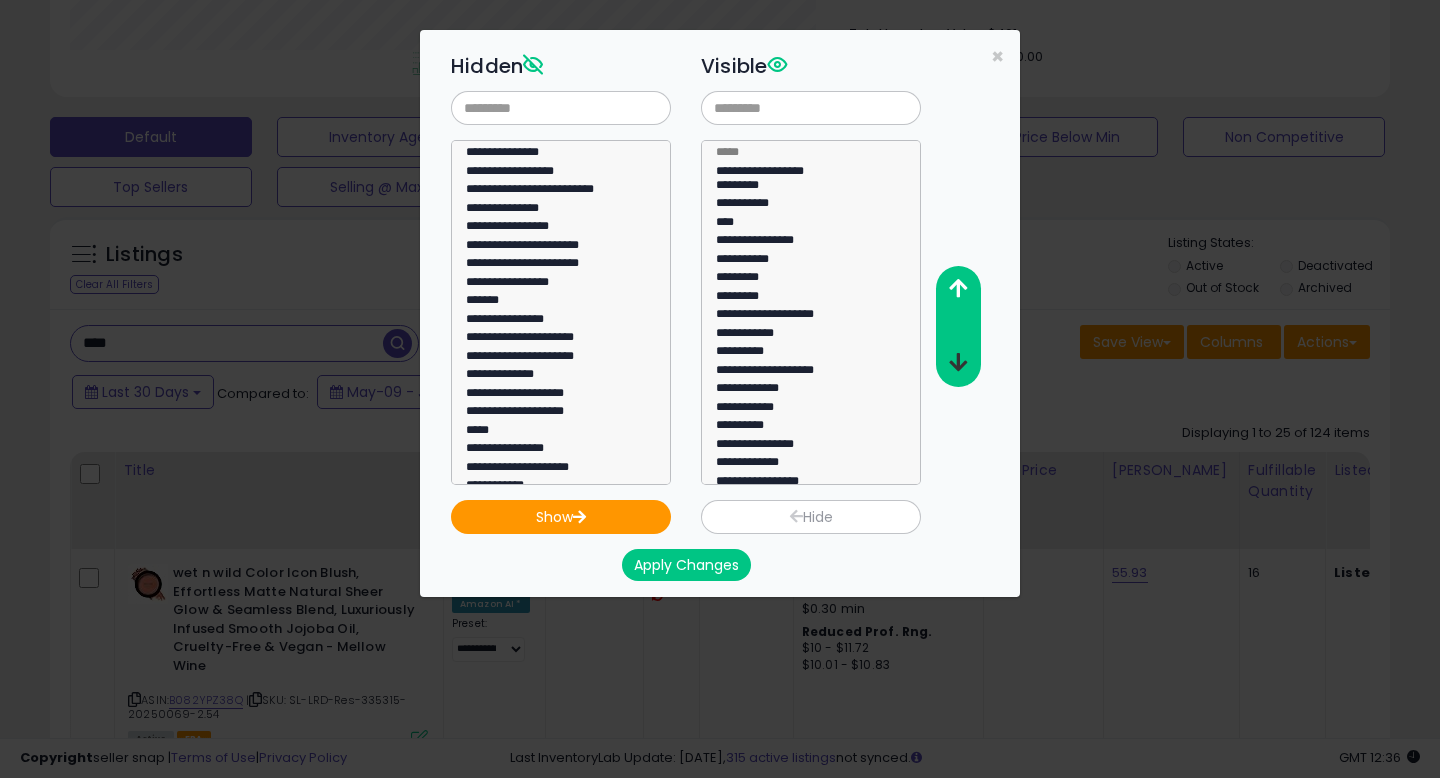 click at bounding box center (958, 362) 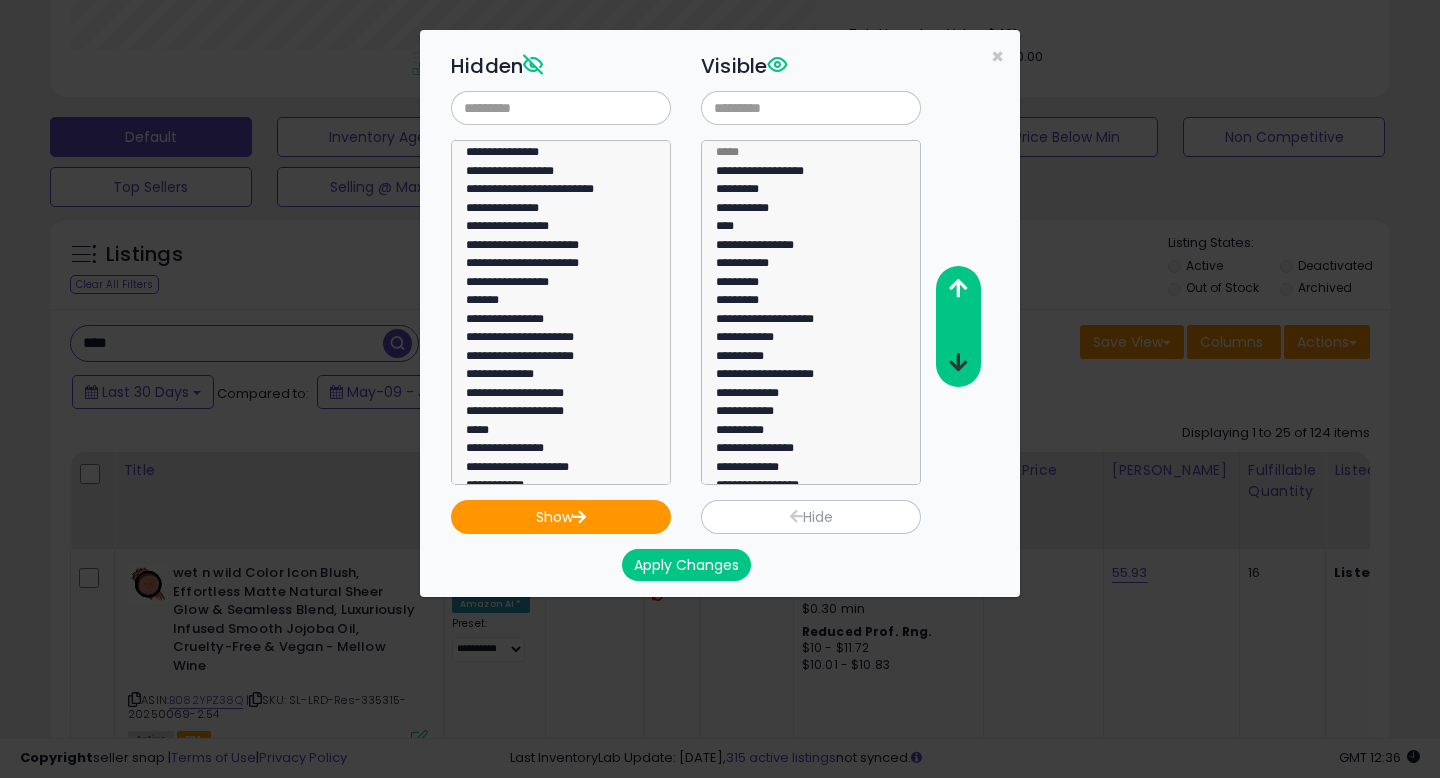 click at bounding box center (958, 362) 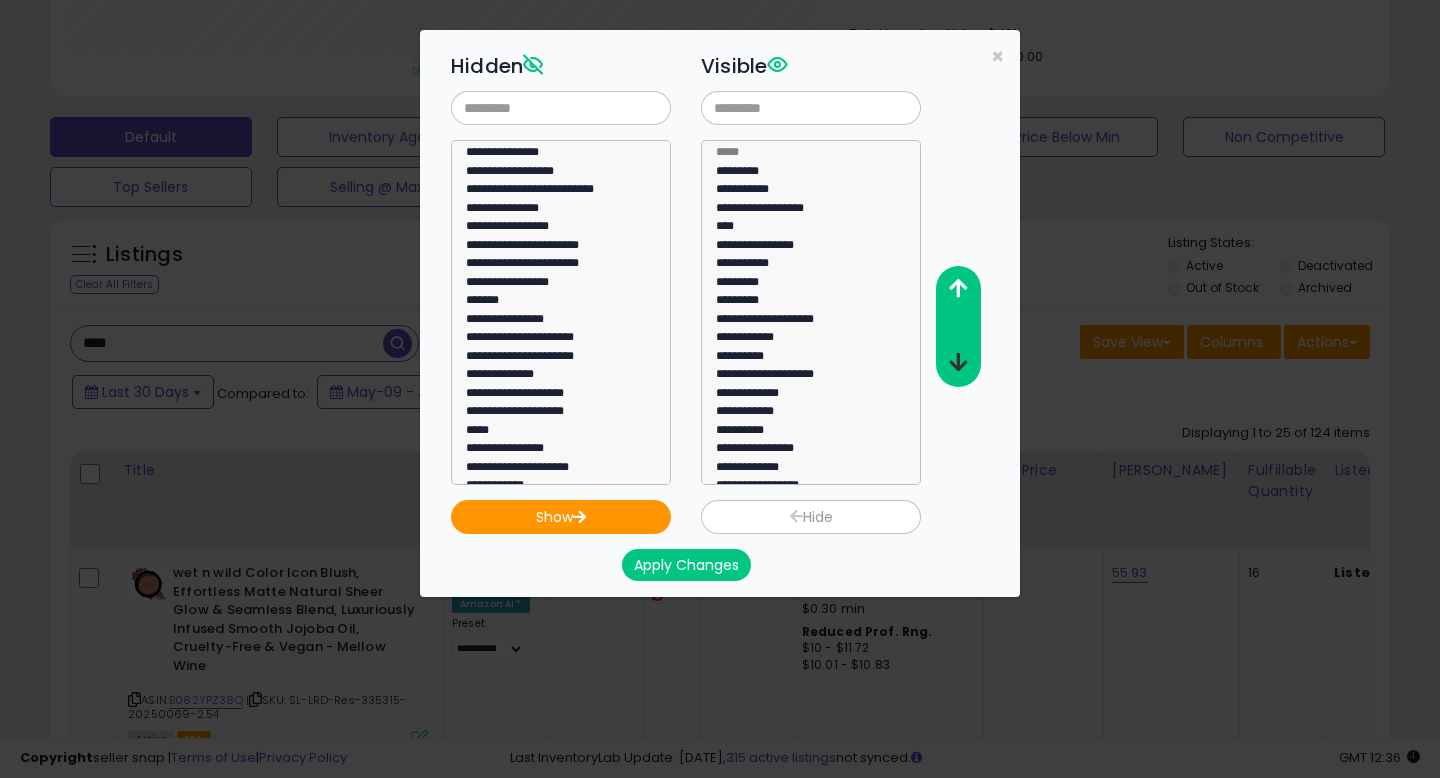 click at bounding box center [958, 362] 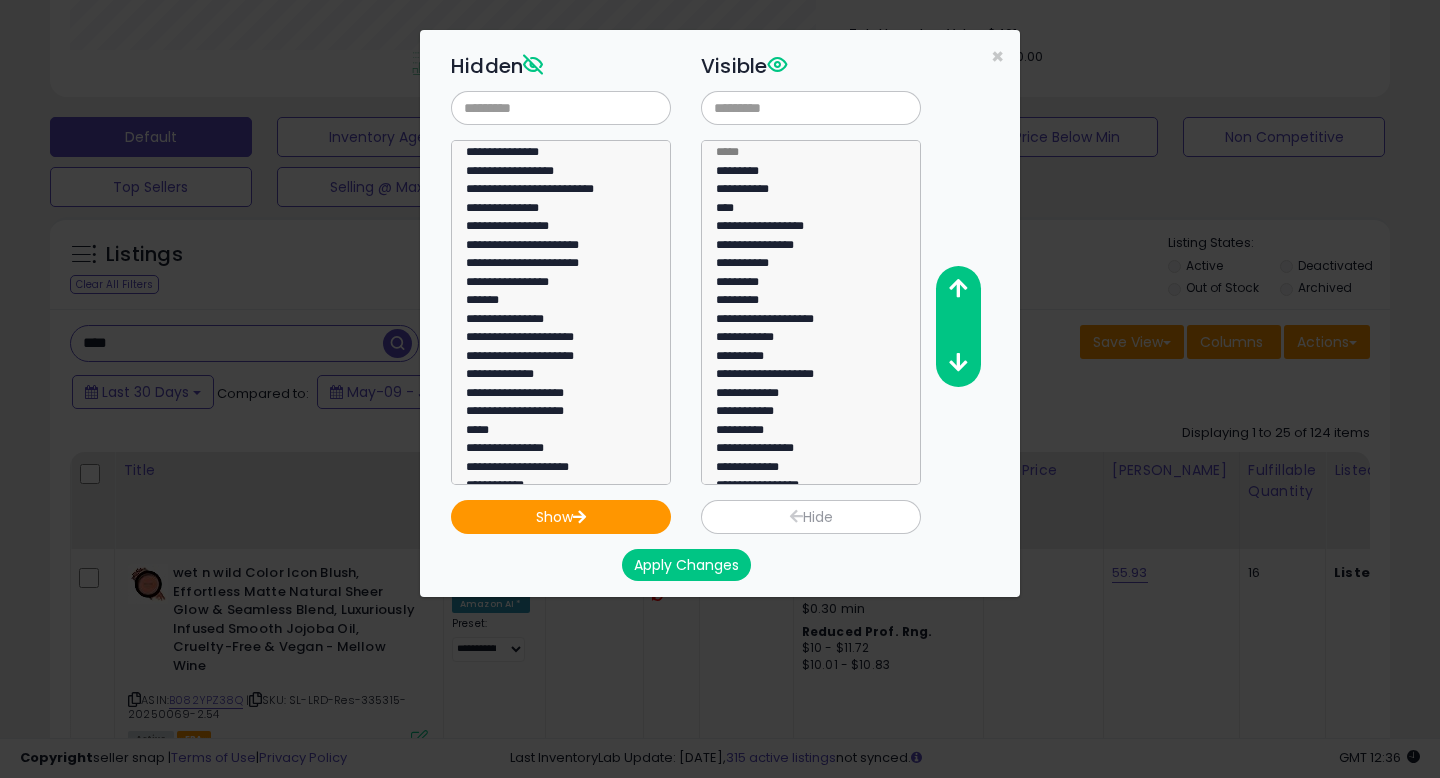 click on "Apply Changes" at bounding box center (686, 565) 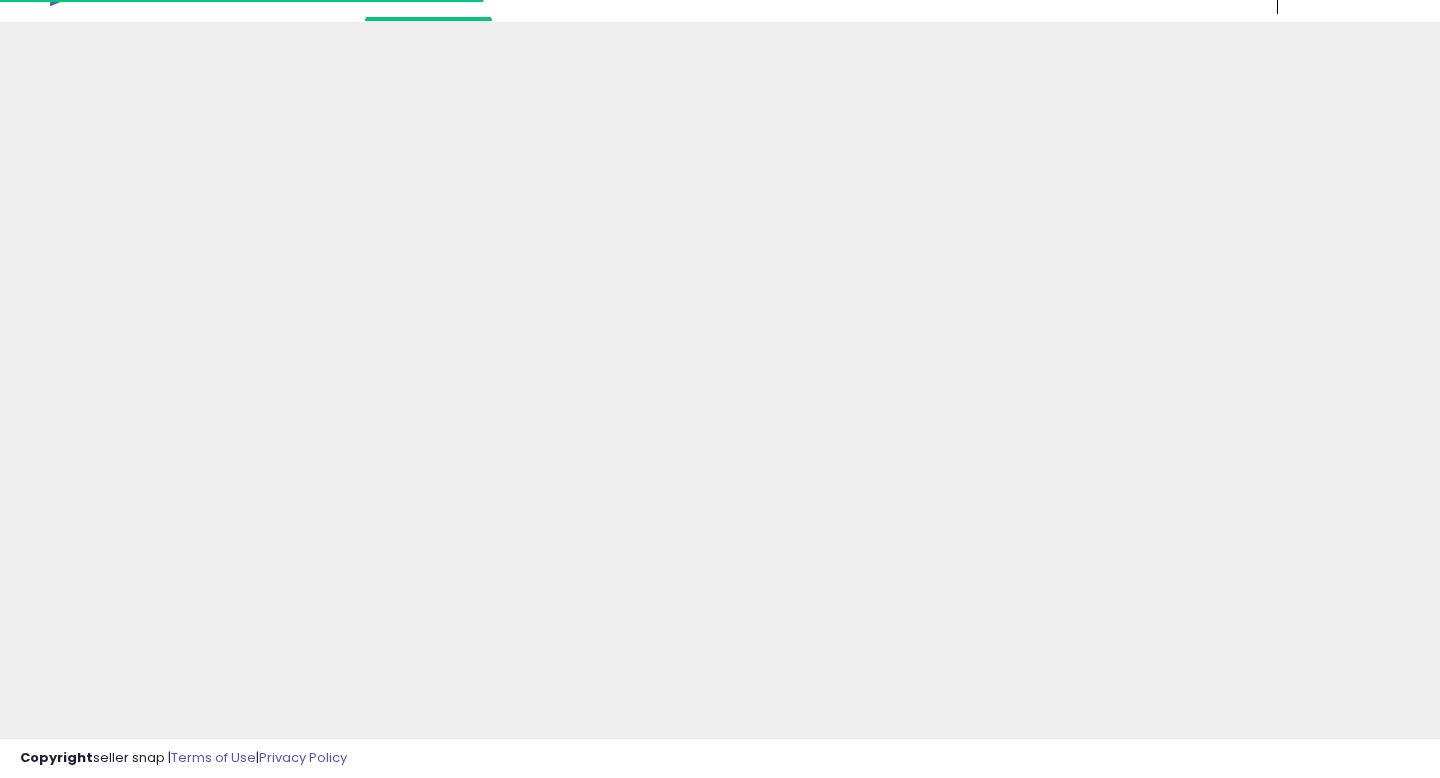 scroll, scrollTop: 43, scrollLeft: 0, axis: vertical 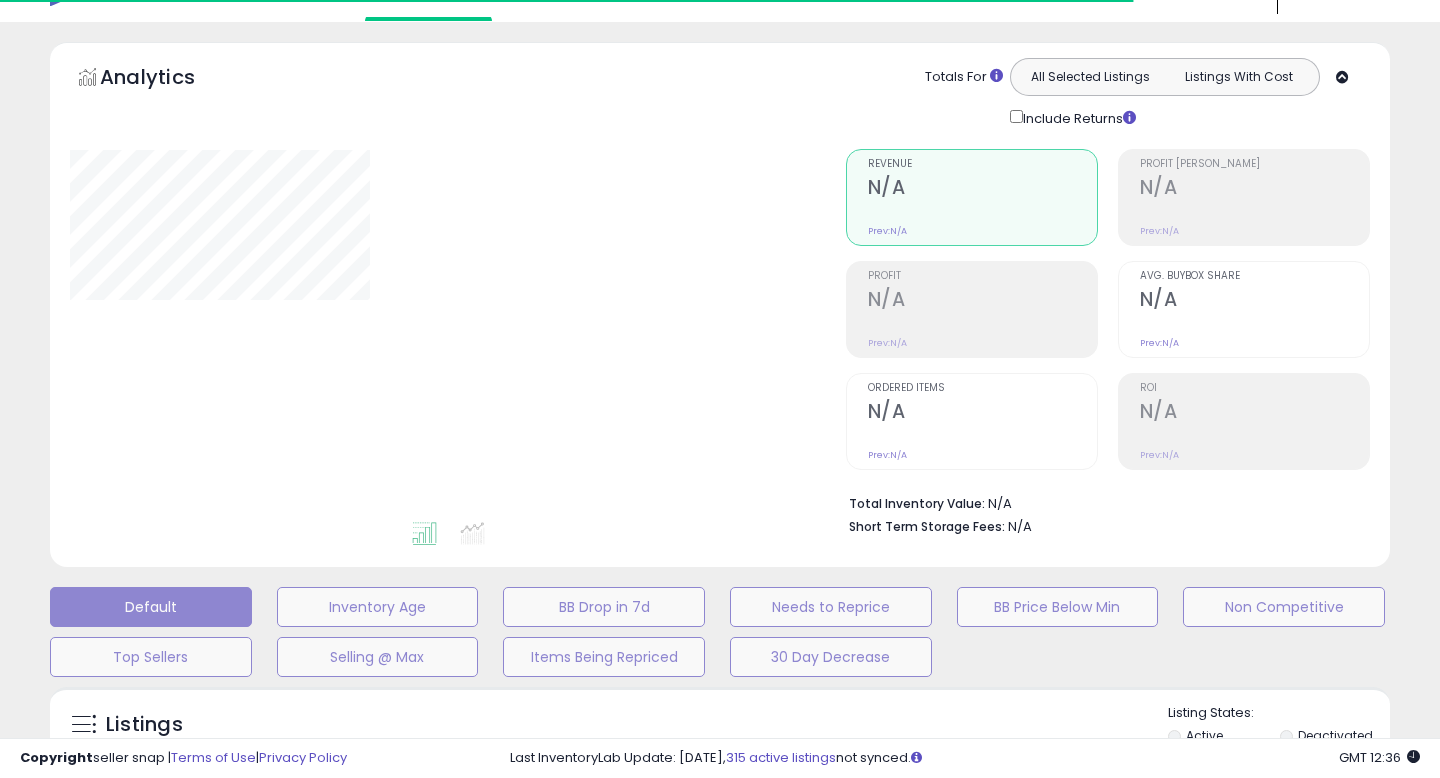type on "****" 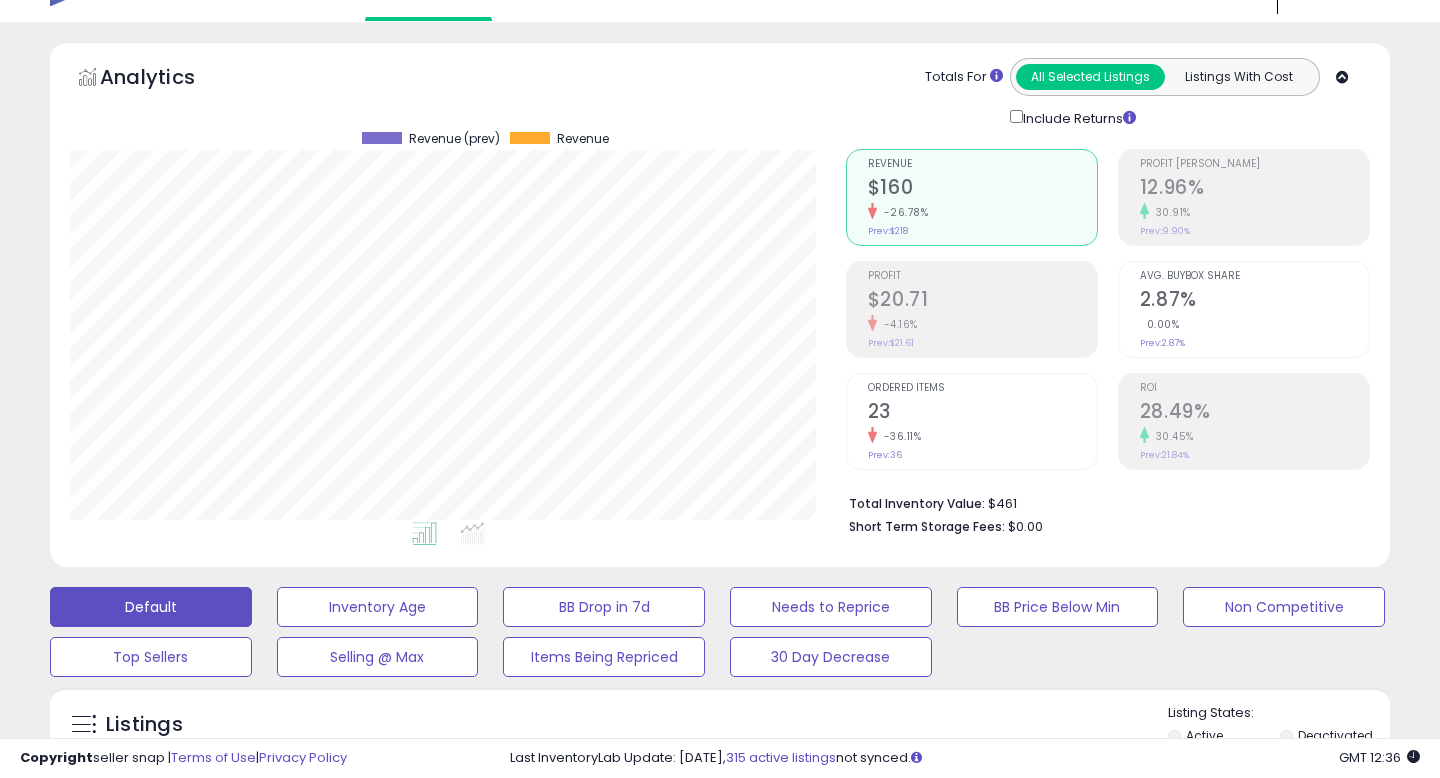 scroll, scrollTop: 999590, scrollLeft: 999224, axis: both 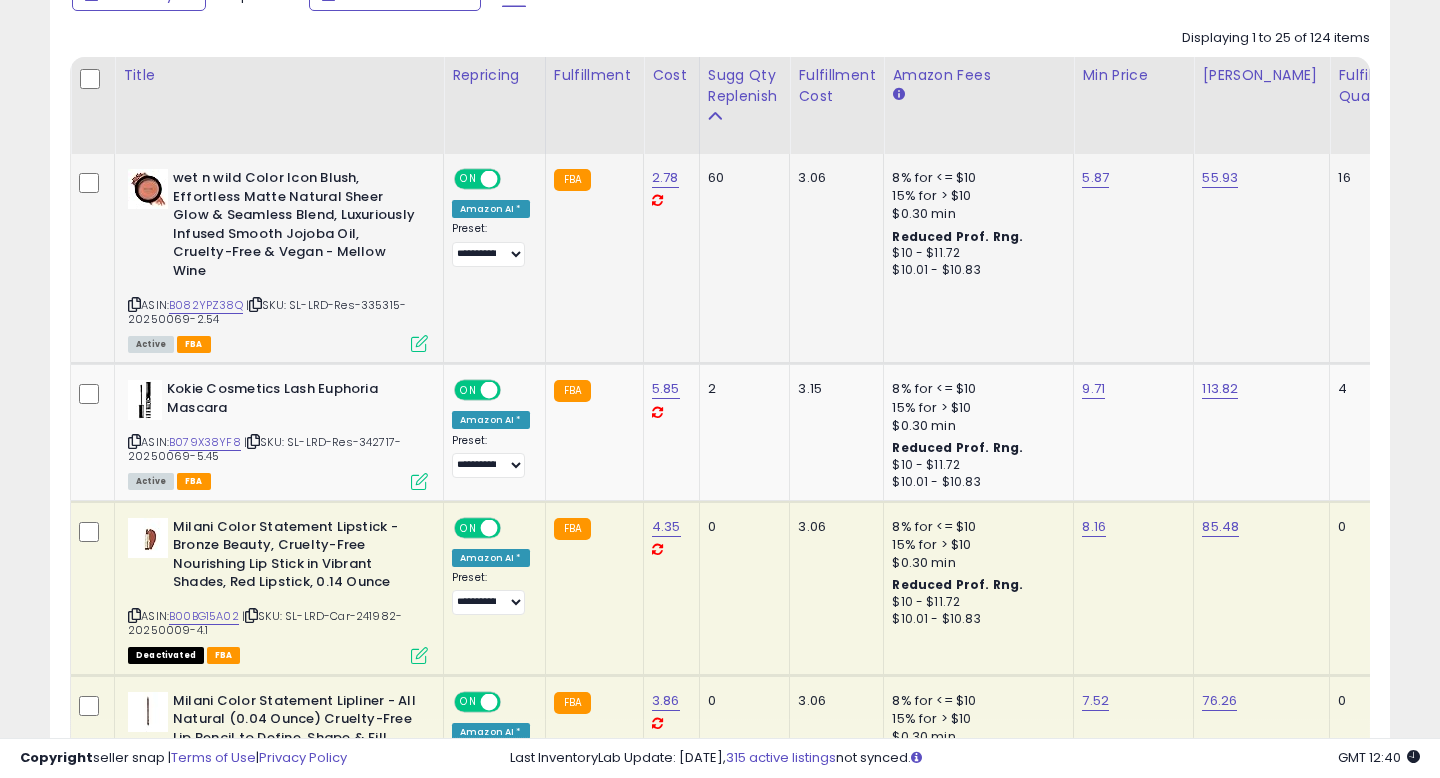 click on "|   SKU: SL-LRD-Res-335315-20250069-2.54" at bounding box center [267, 312] 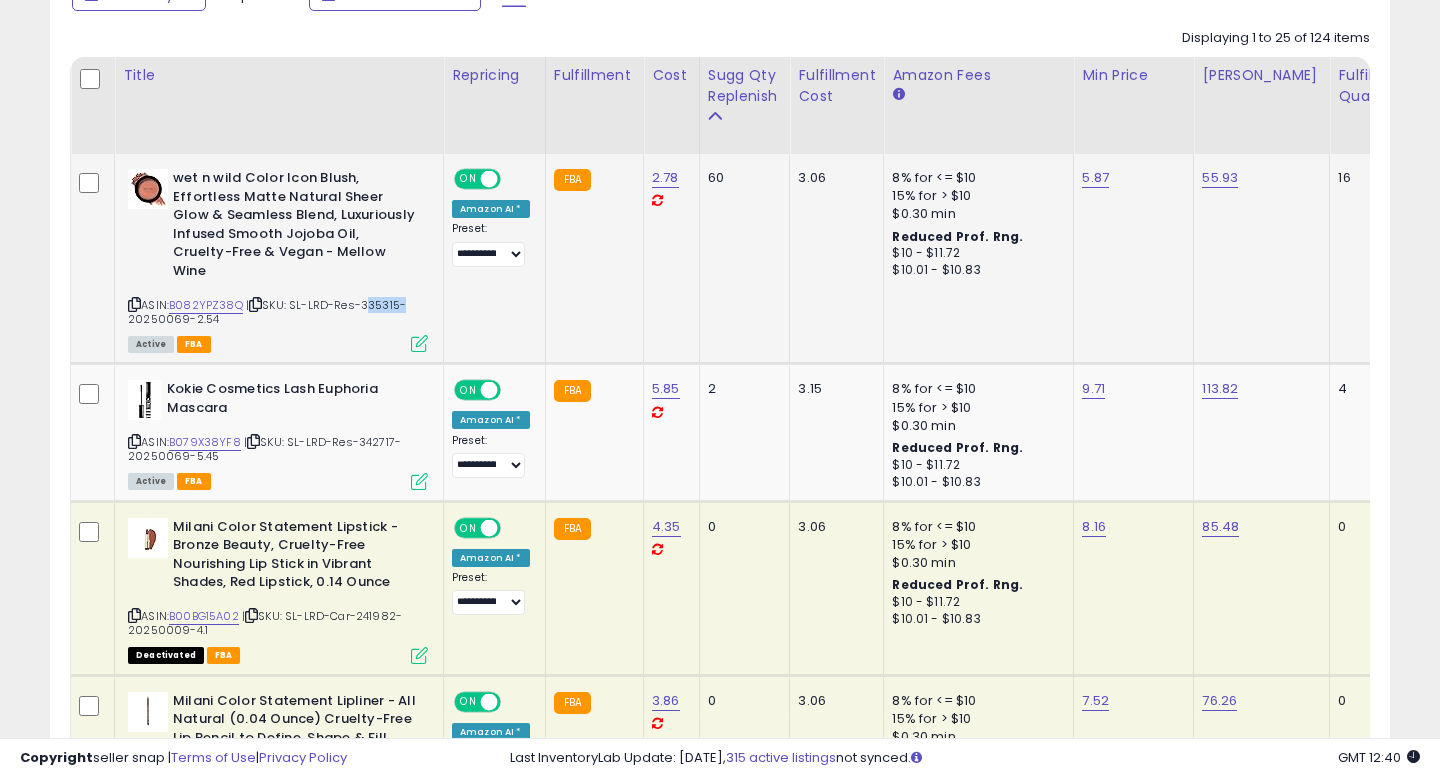 click on "|   SKU: SL-LRD-Res-335315-20250069-2.54" at bounding box center [267, 312] 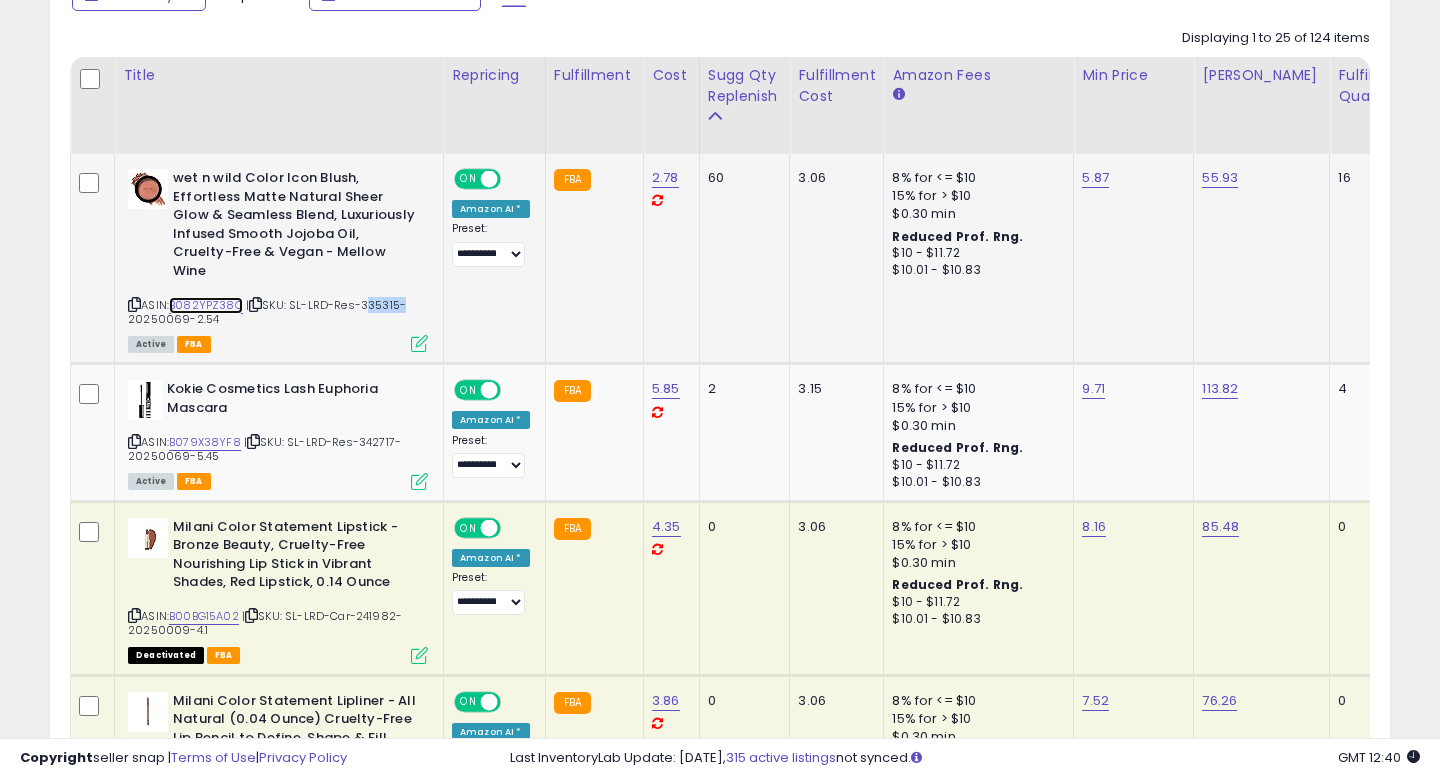 click on "B082YPZ38Q" at bounding box center [206, 305] 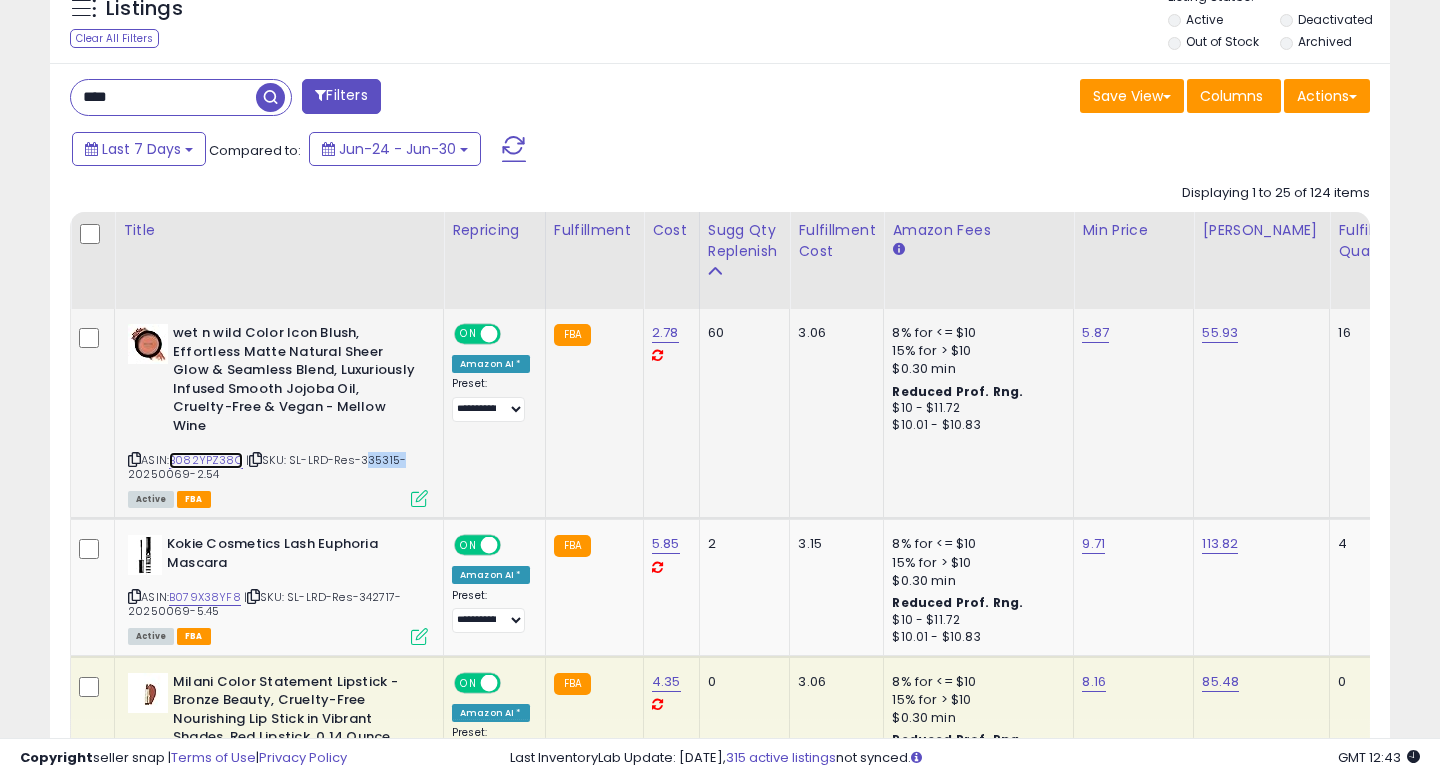 scroll, scrollTop: 682, scrollLeft: 0, axis: vertical 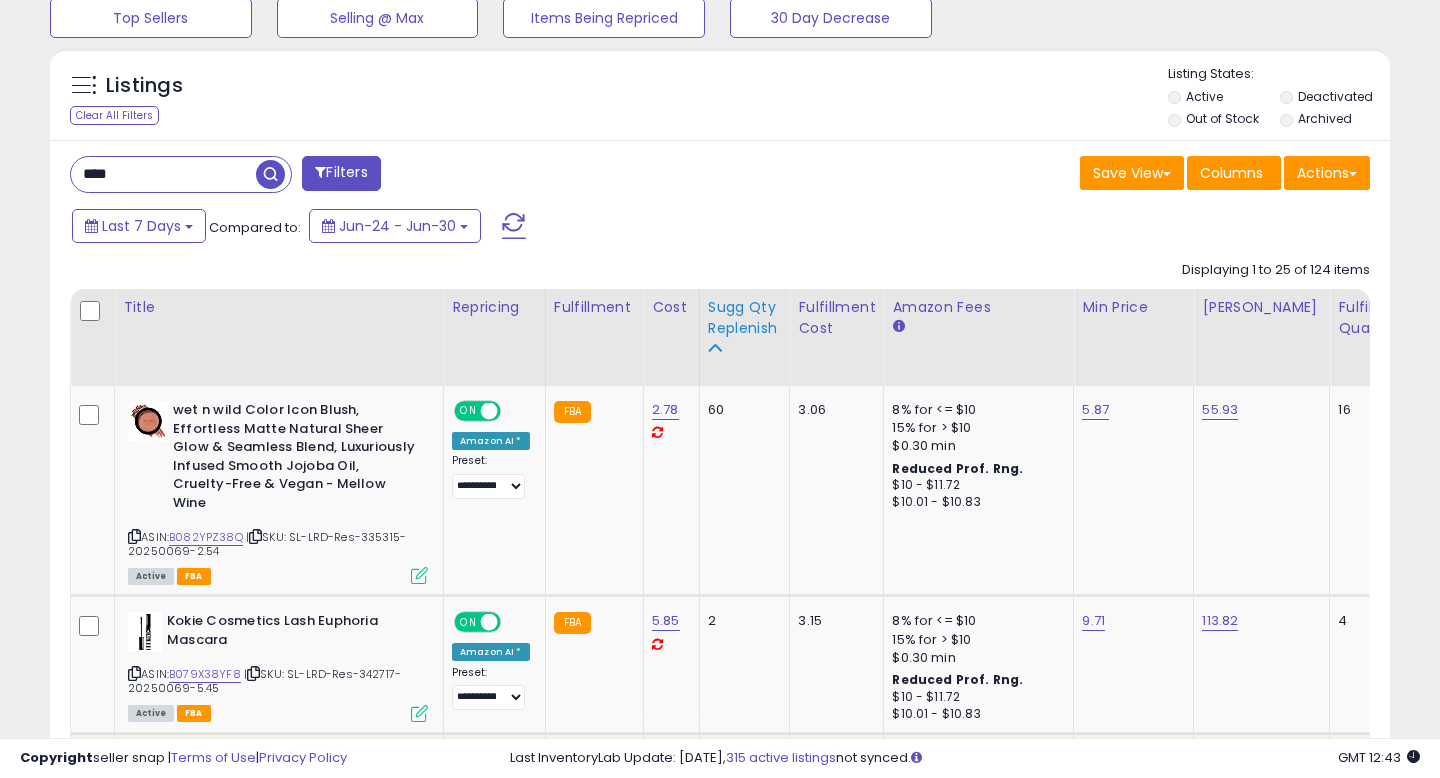 click on "Sugg Qty Replenish" 